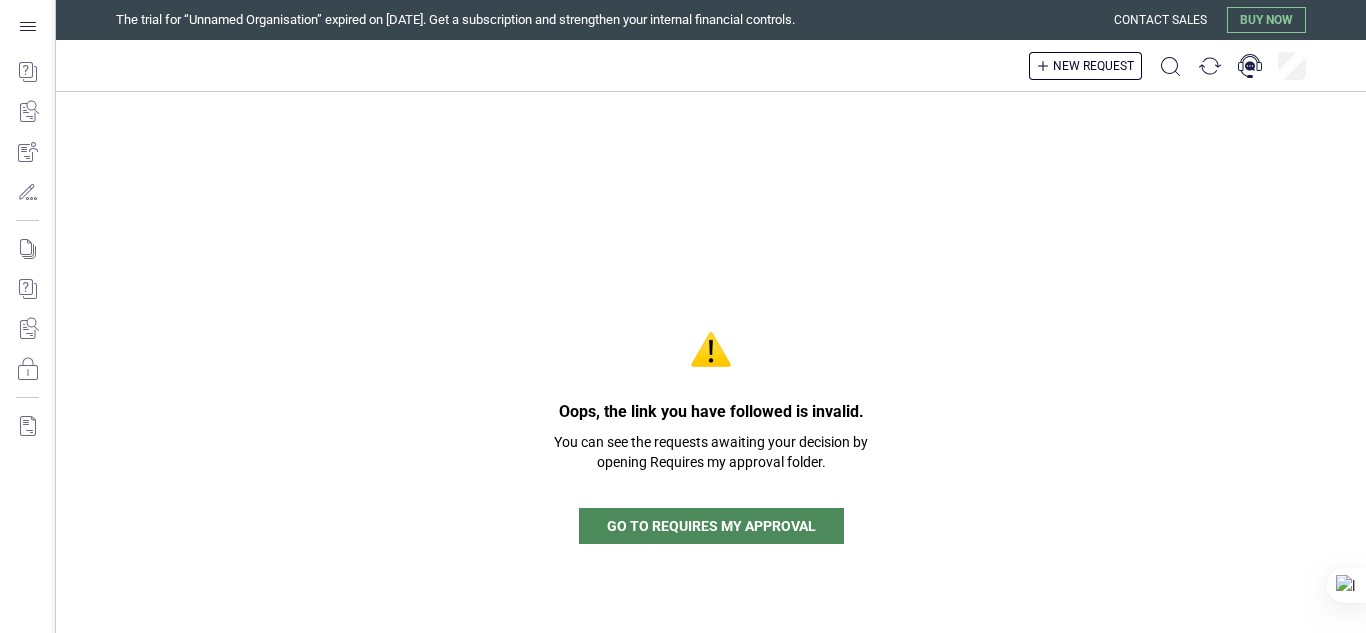 scroll, scrollTop: 0, scrollLeft: 0, axis: both 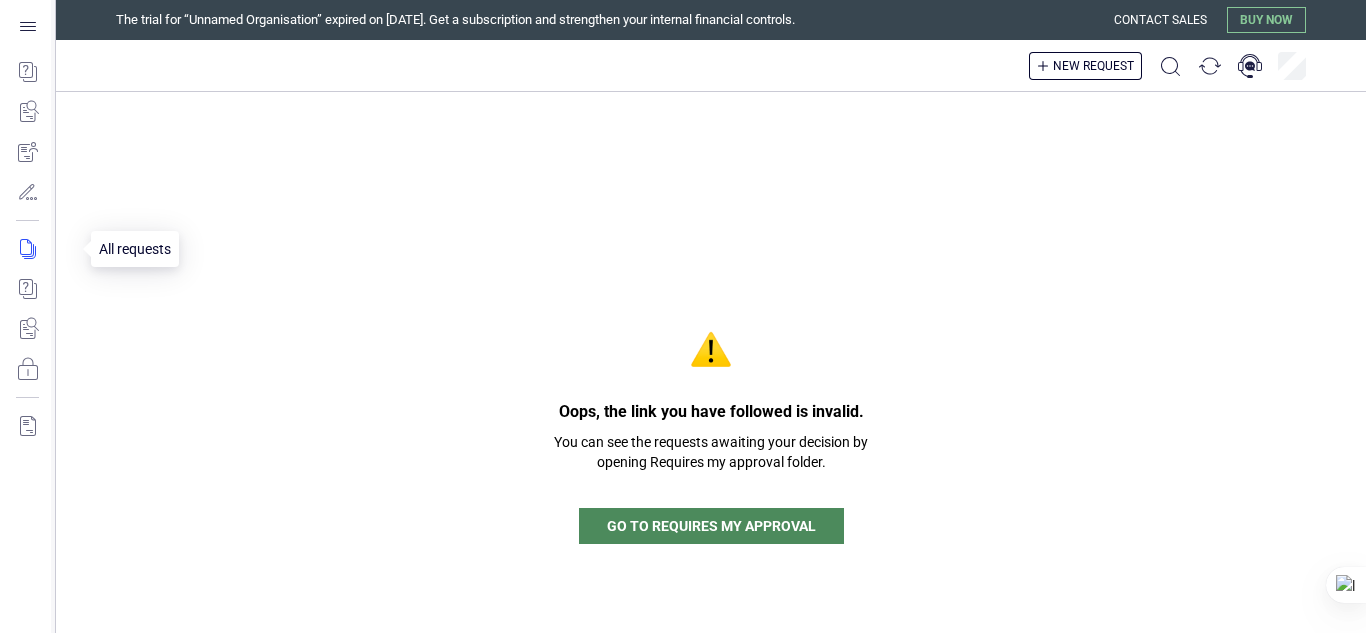 click at bounding box center [41, 249] 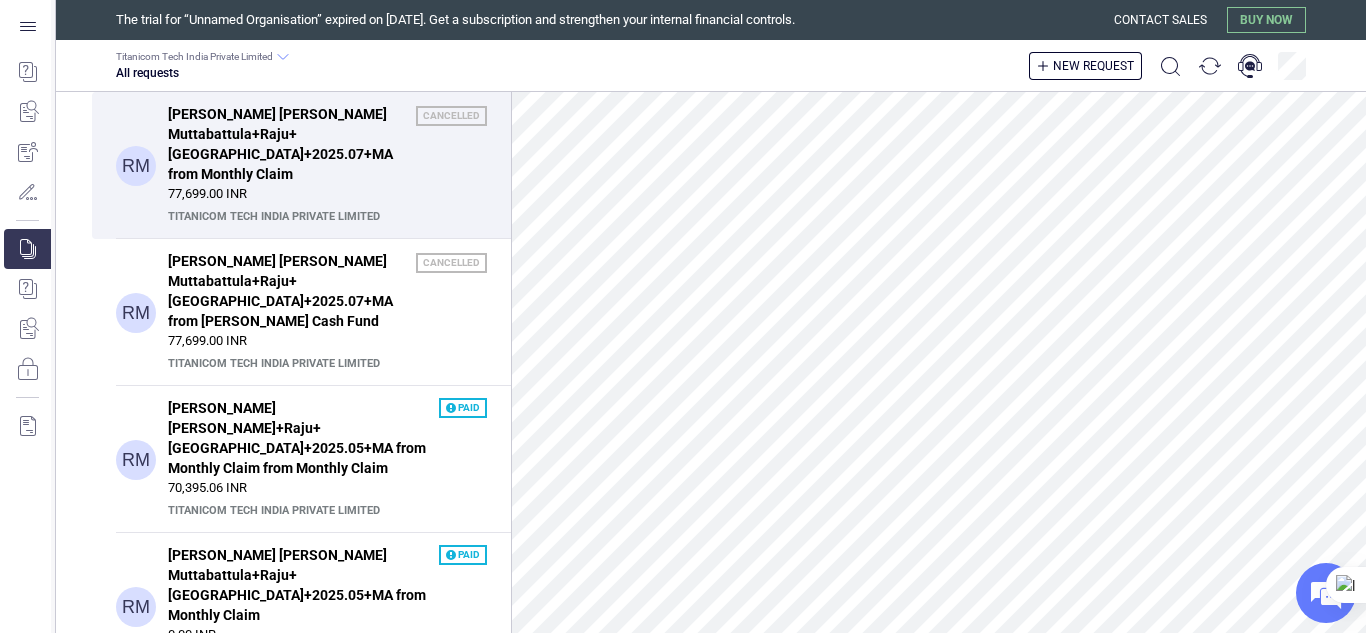 click on "[PERSON_NAME] [PERSON_NAME] Muttabattula+Raju+[GEOGRAPHIC_DATA]+2025.07+MA from Monthly Claim" at bounding box center (286, 144) 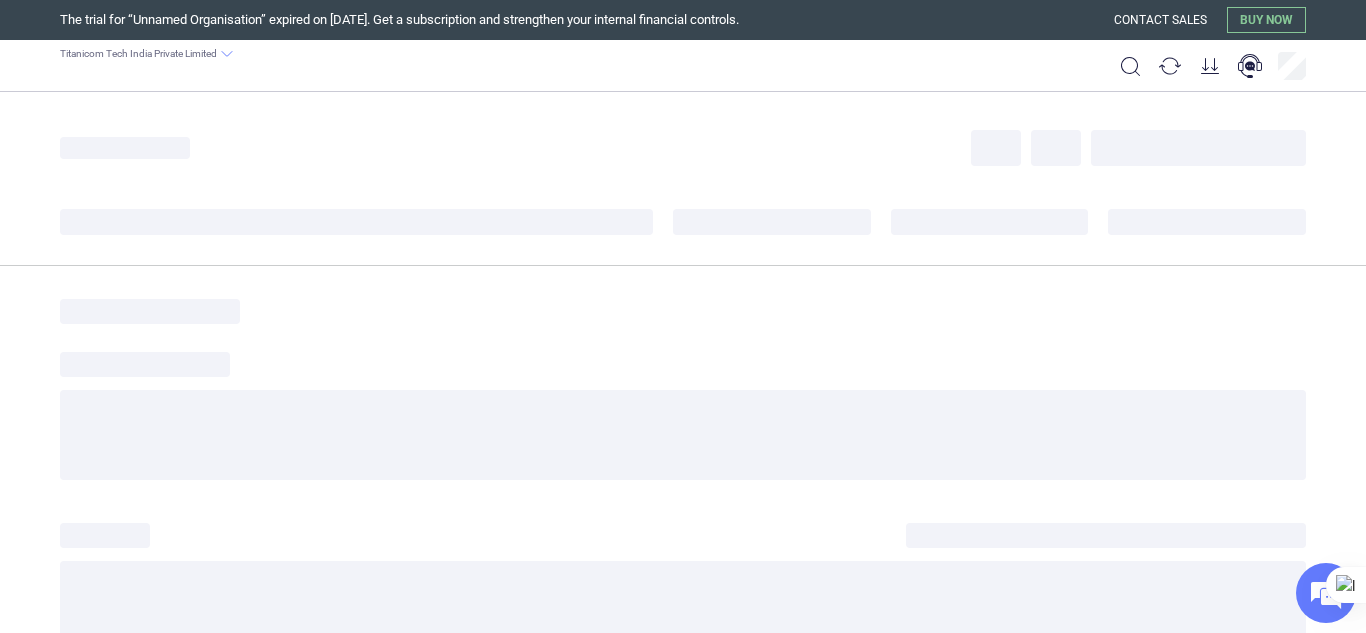 scroll, scrollTop: 0, scrollLeft: 0, axis: both 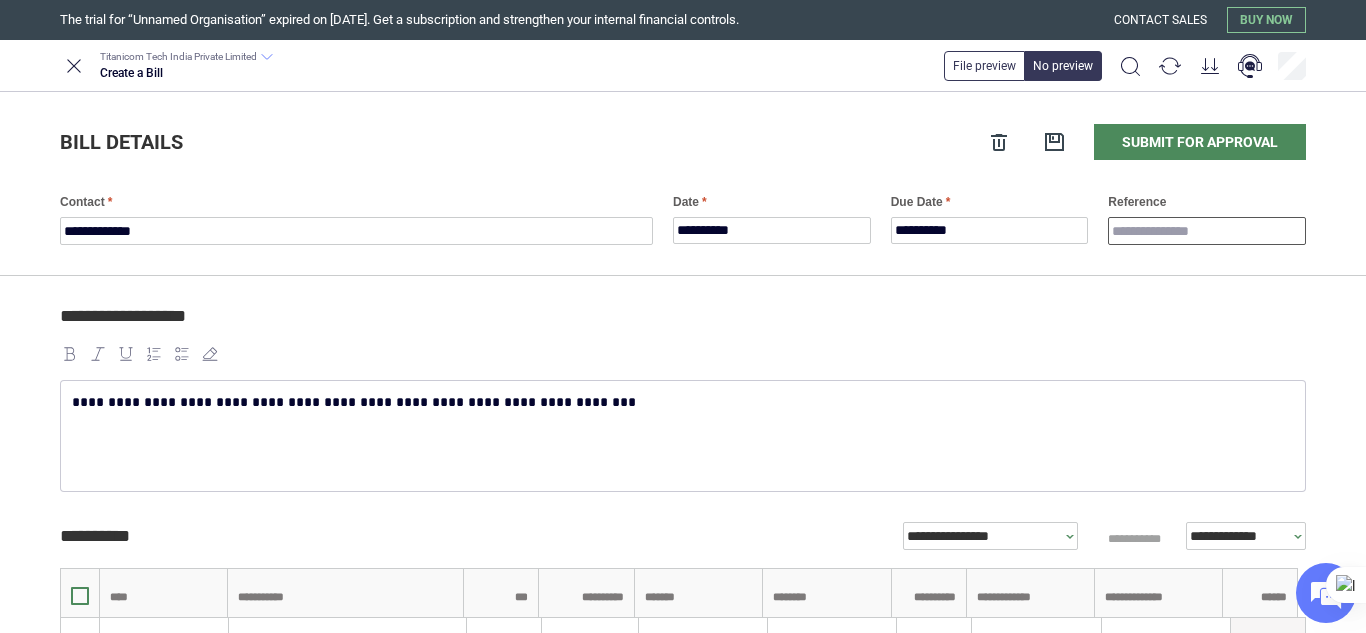 click on "Reference" at bounding box center (1207, 231) 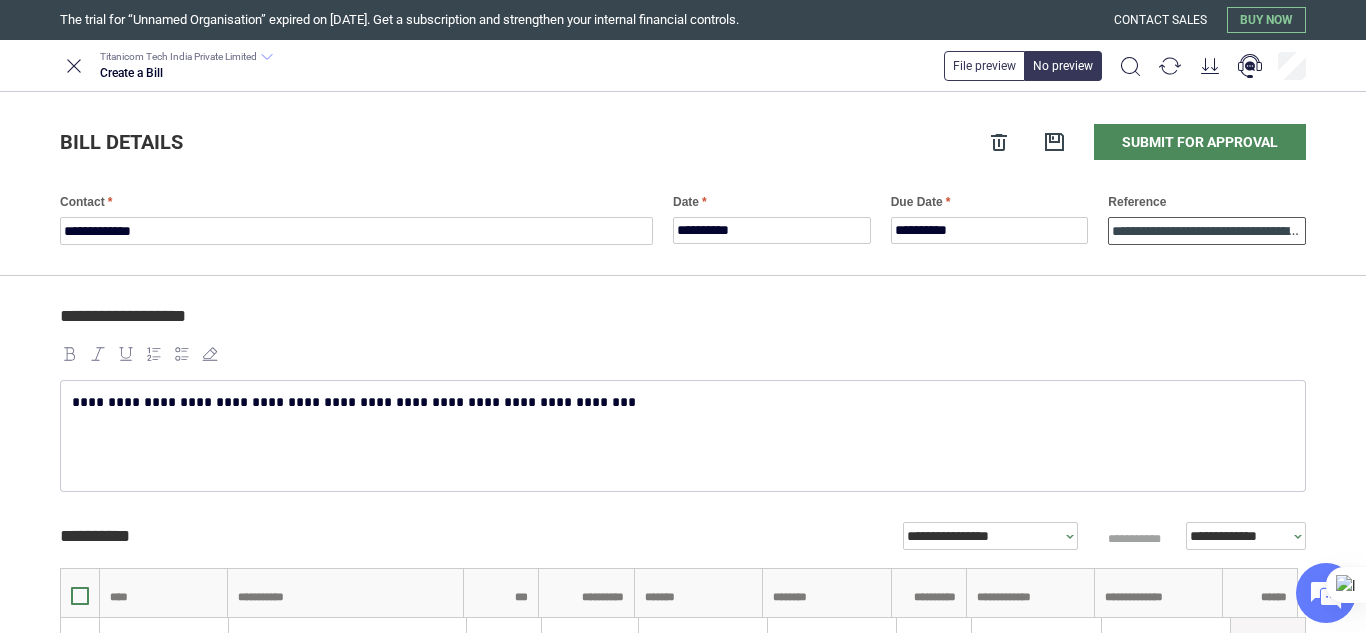 scroll, scrollTop: 0, scrollLeft: 199, axis: horizontal 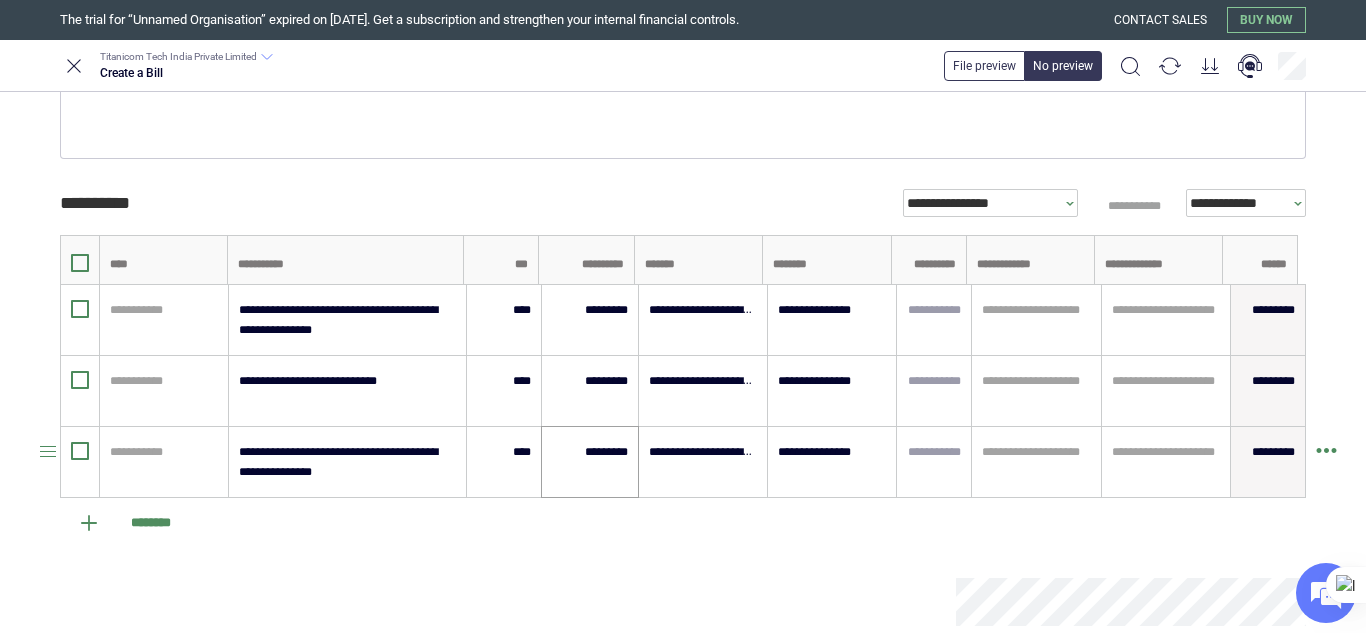 type on "**********" 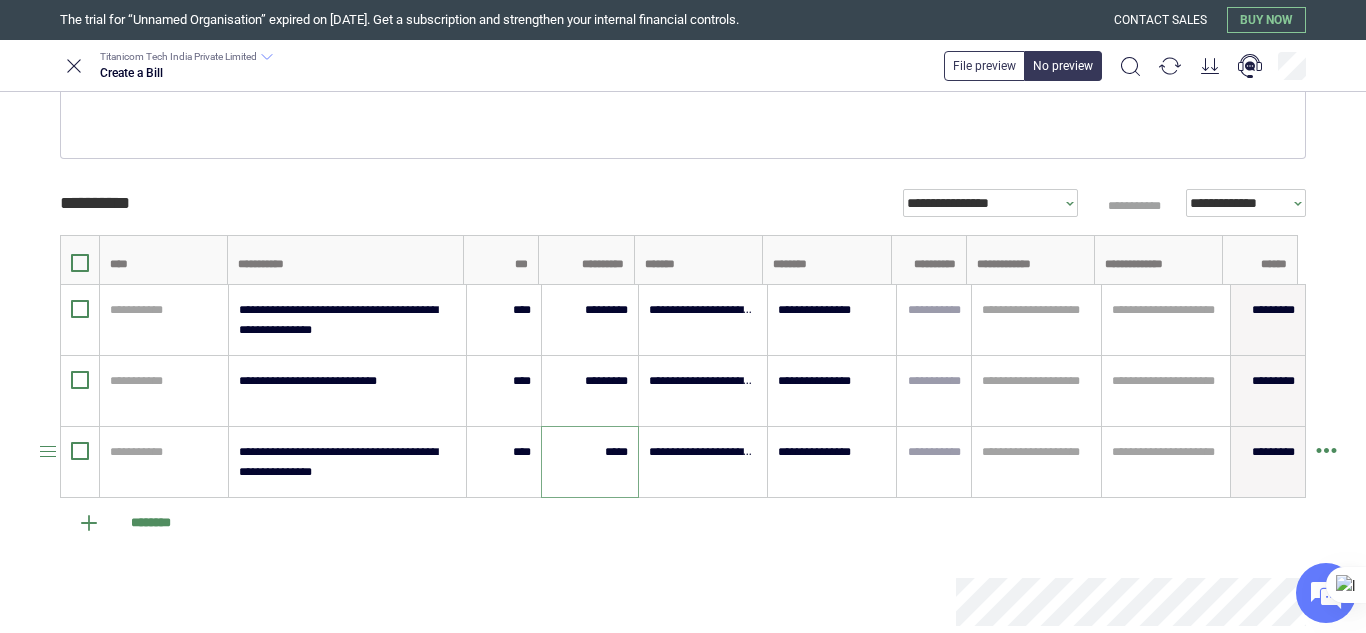 scroll, scrollTop: 0, scrollLeft: 0, axis: both 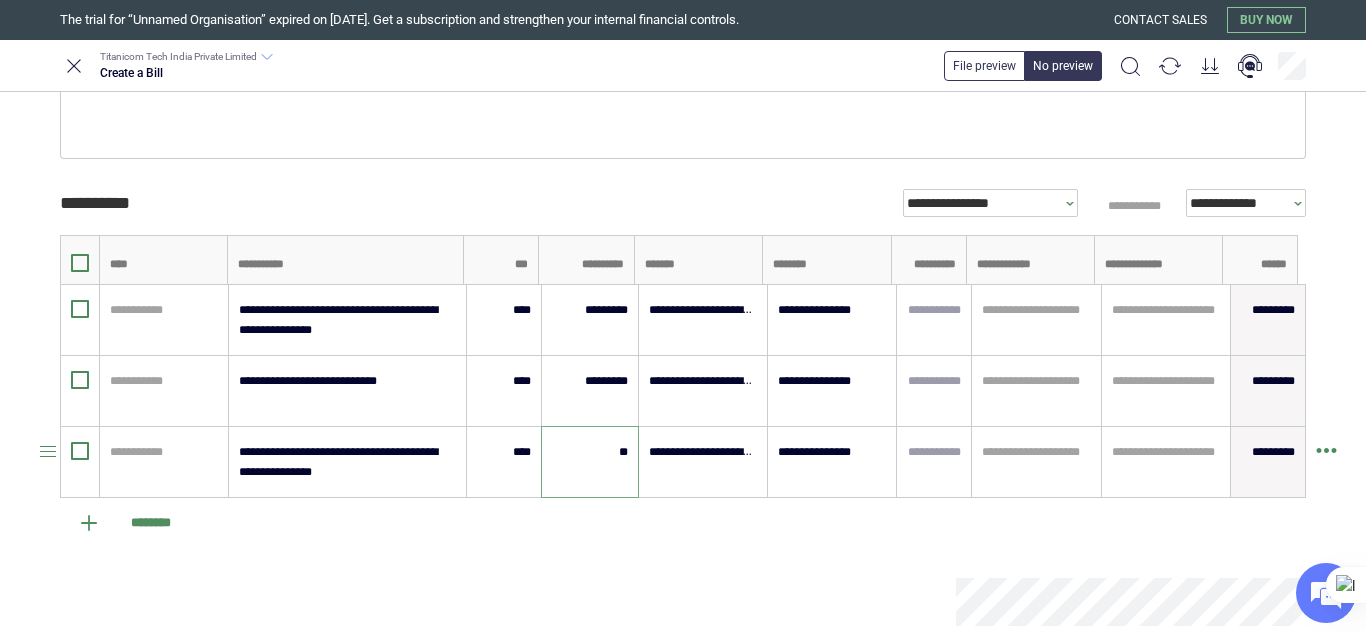 type on "*" 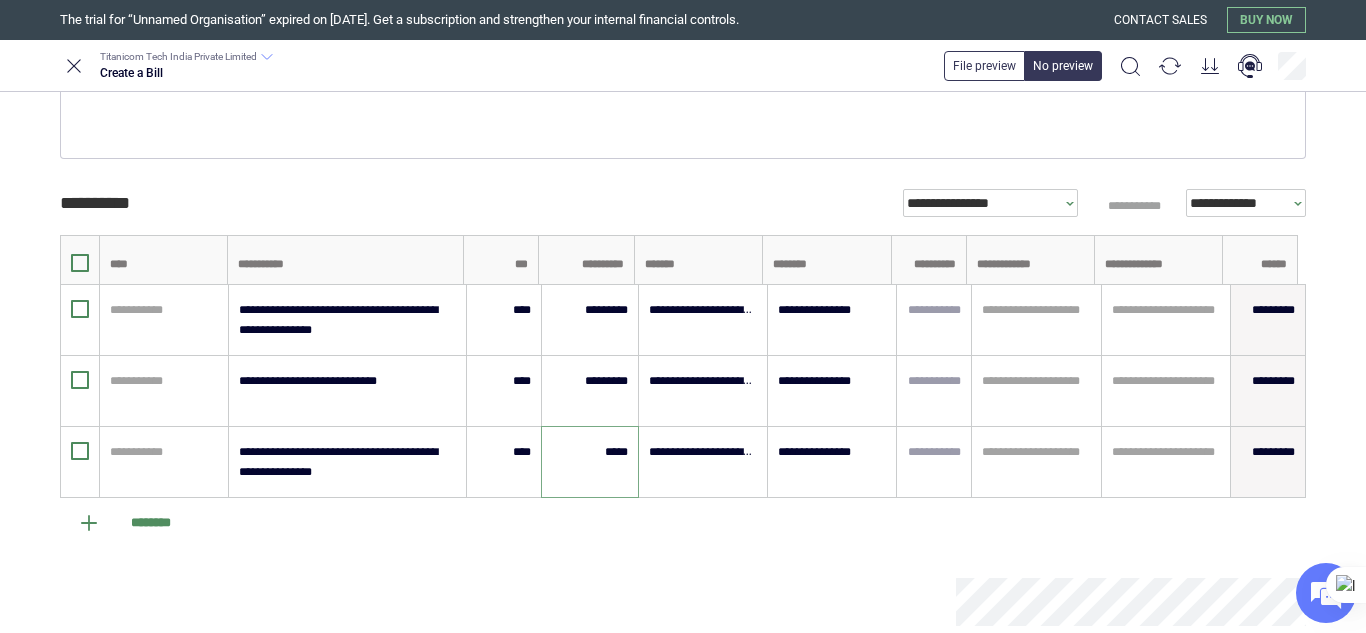 type on "*********" 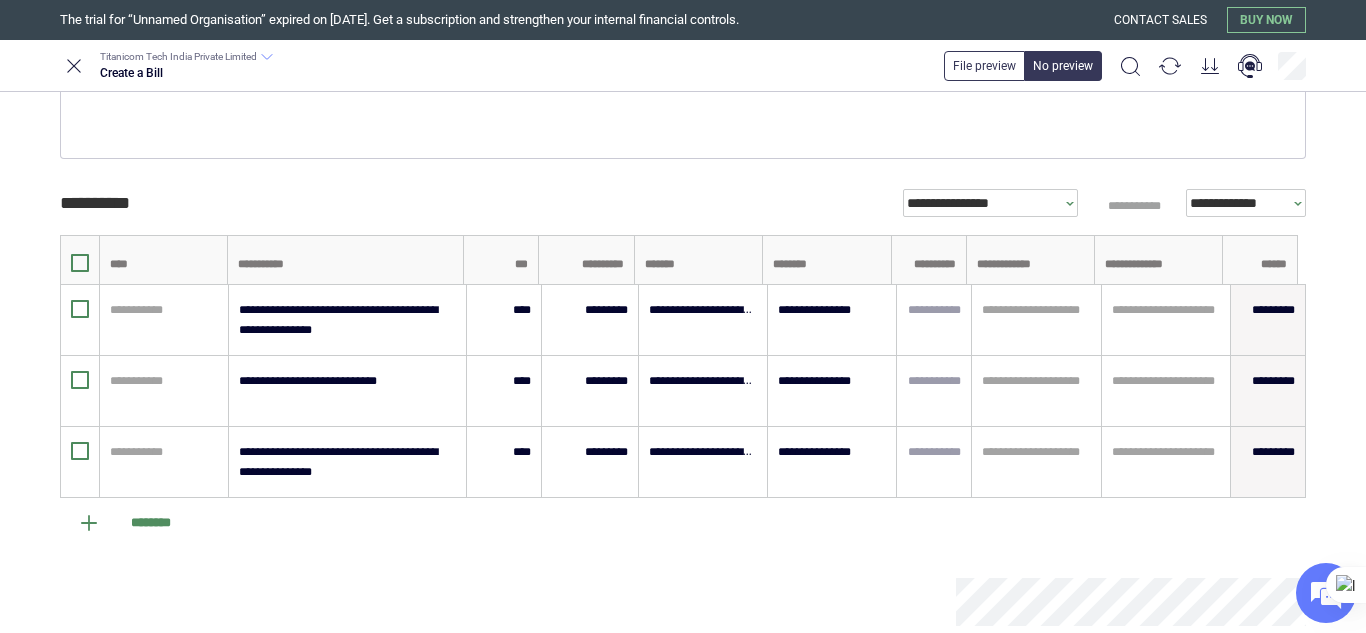 click at bounding box center (508, 602) 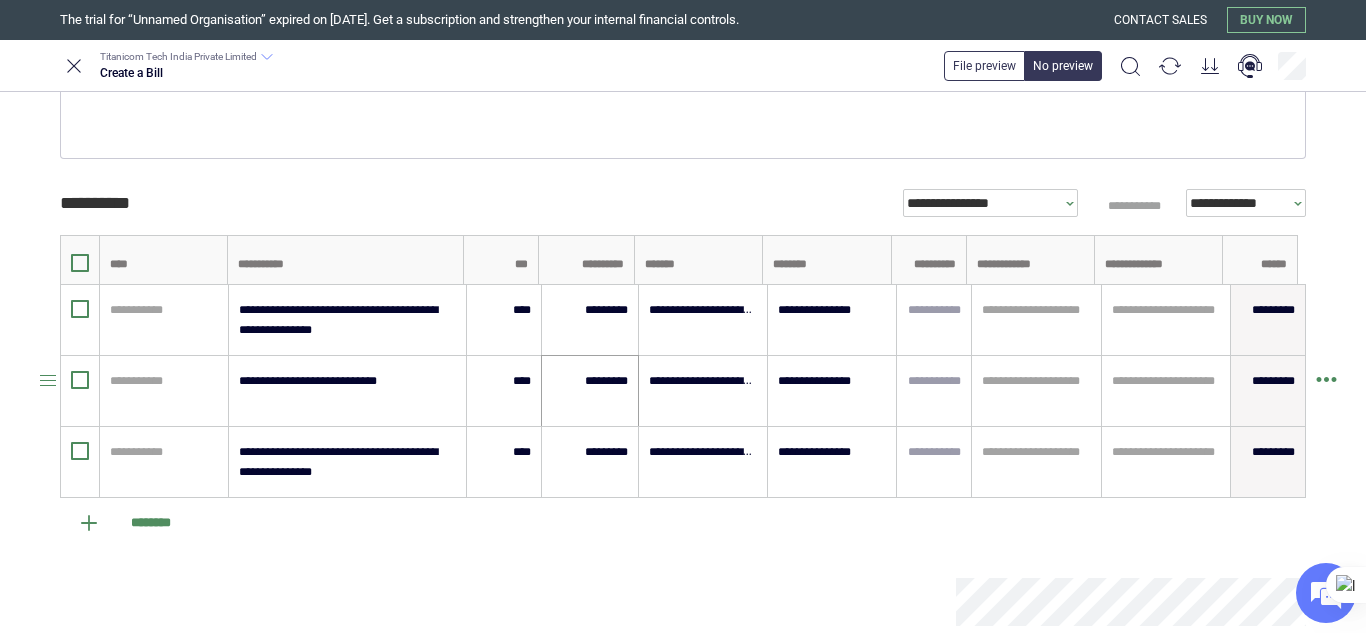 scroll, scrollTop: 562, scrollLeft: 0, axis: vertical 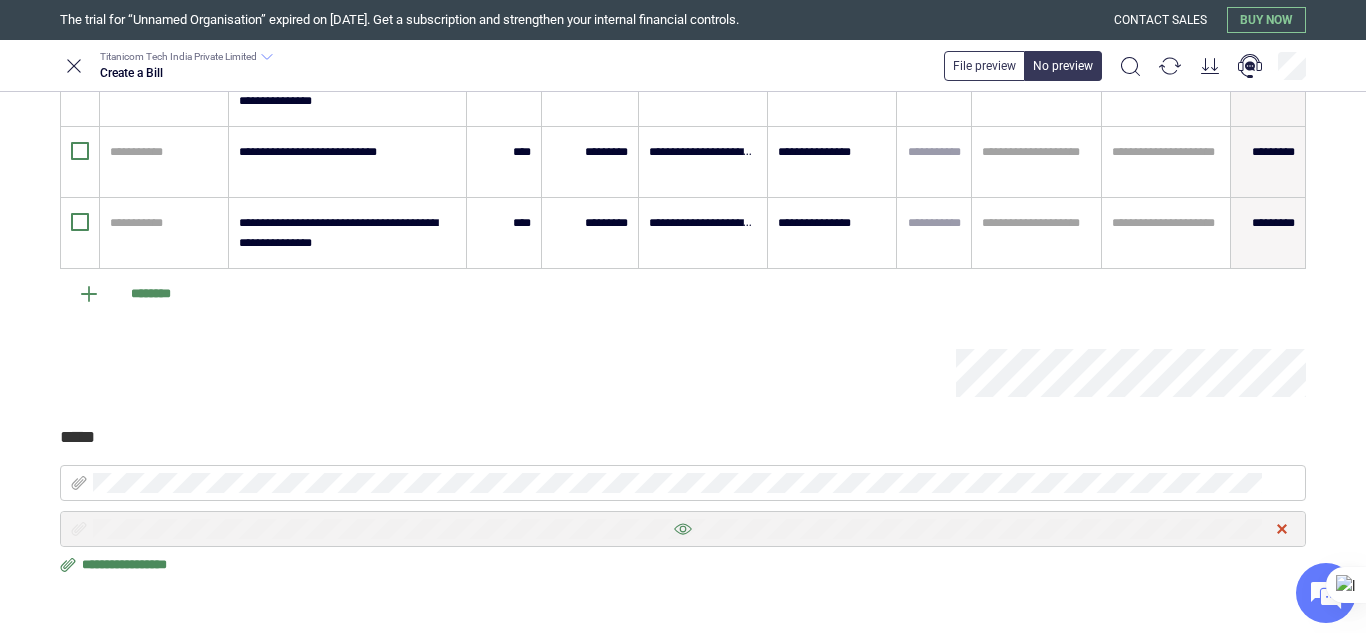 click 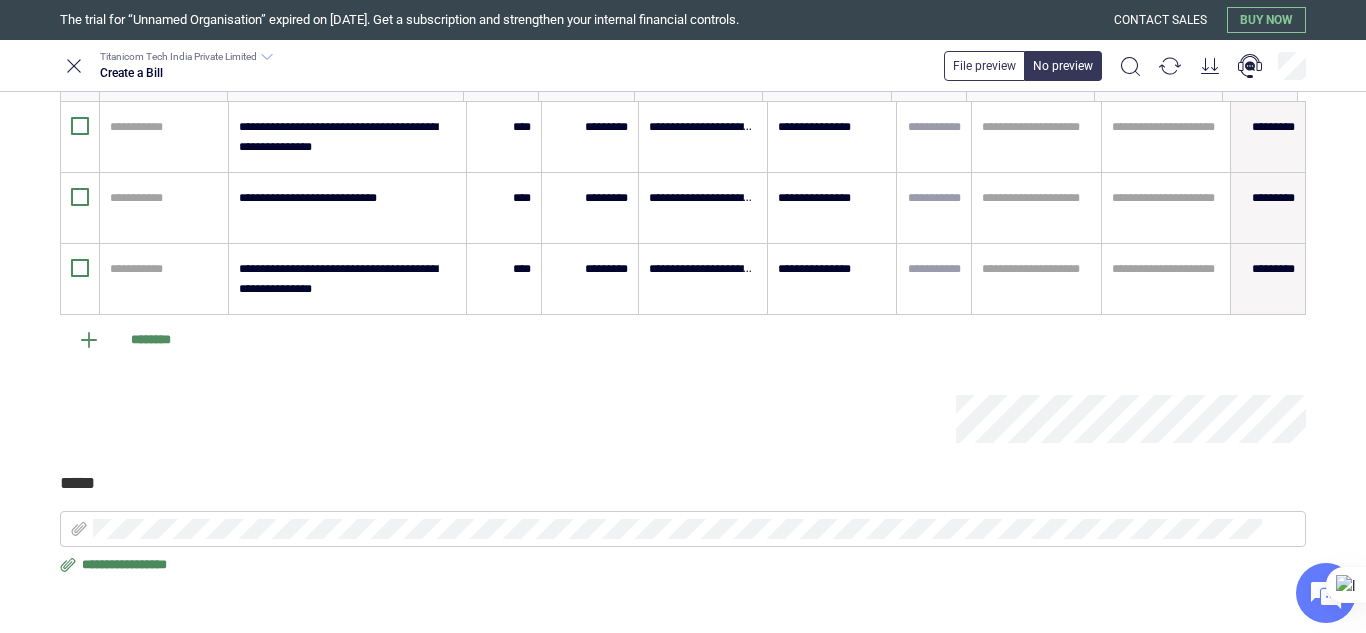 scroll, scrollTop: 516, scrollLeft: 0, axis: vertical 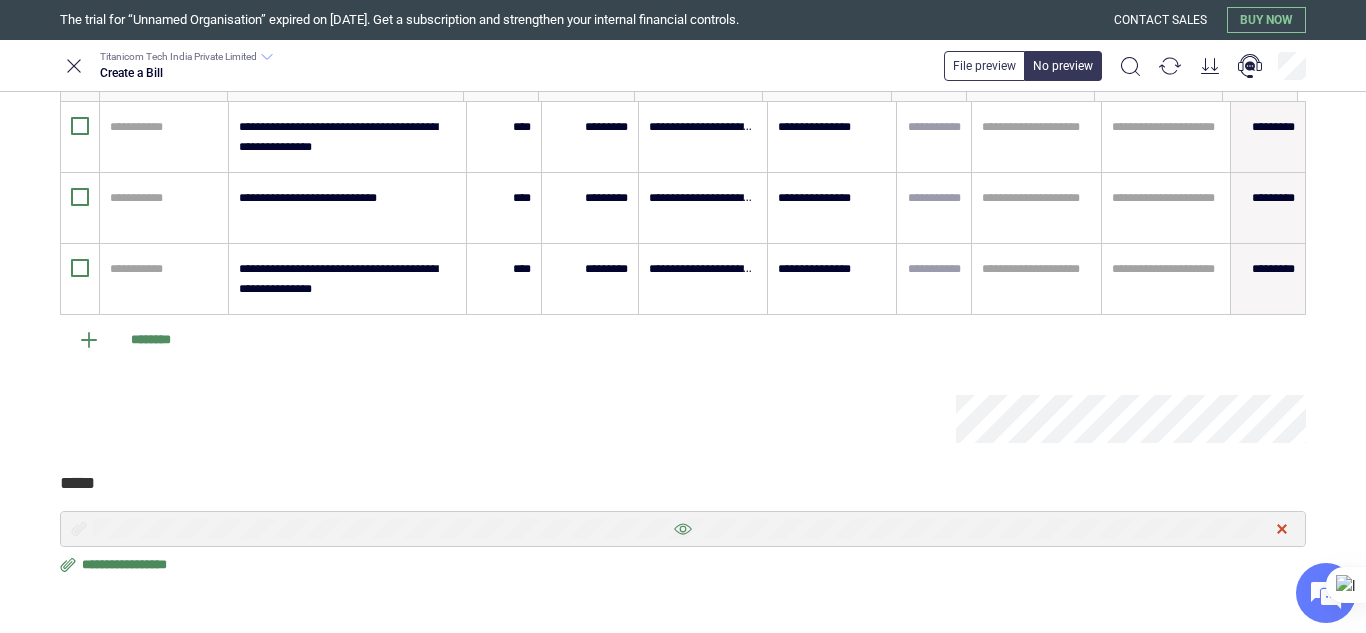 click 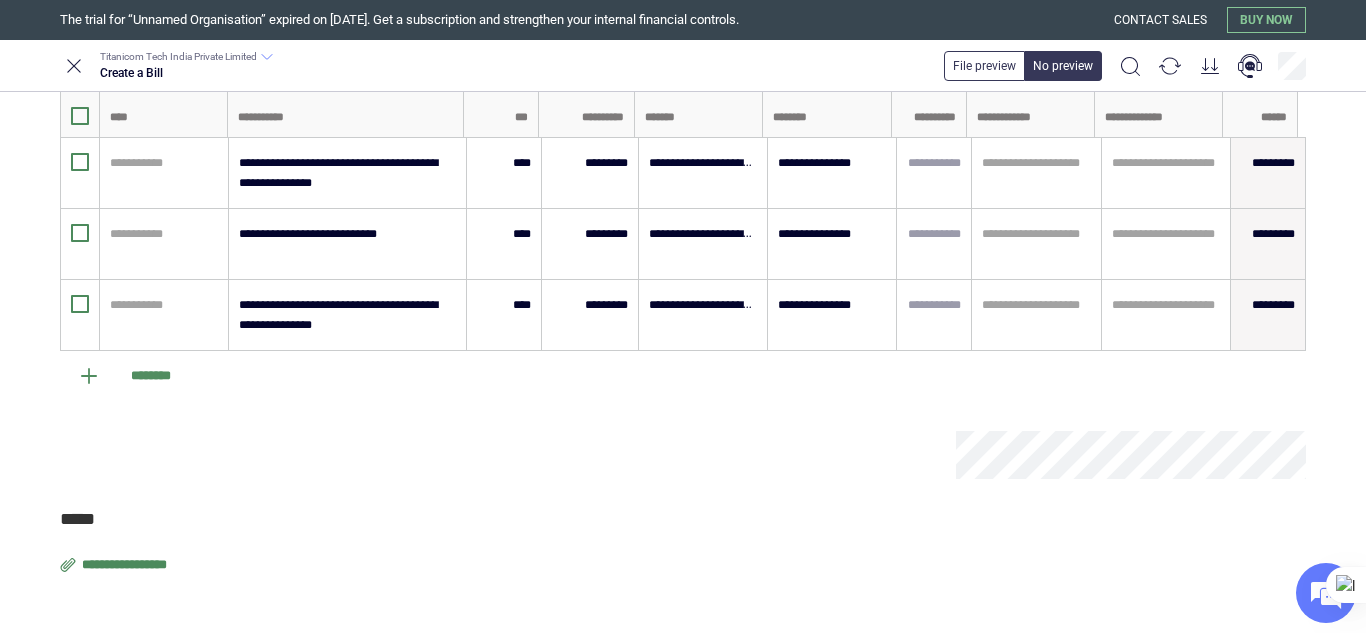 click on "**********" at bounding box center (126, 565) 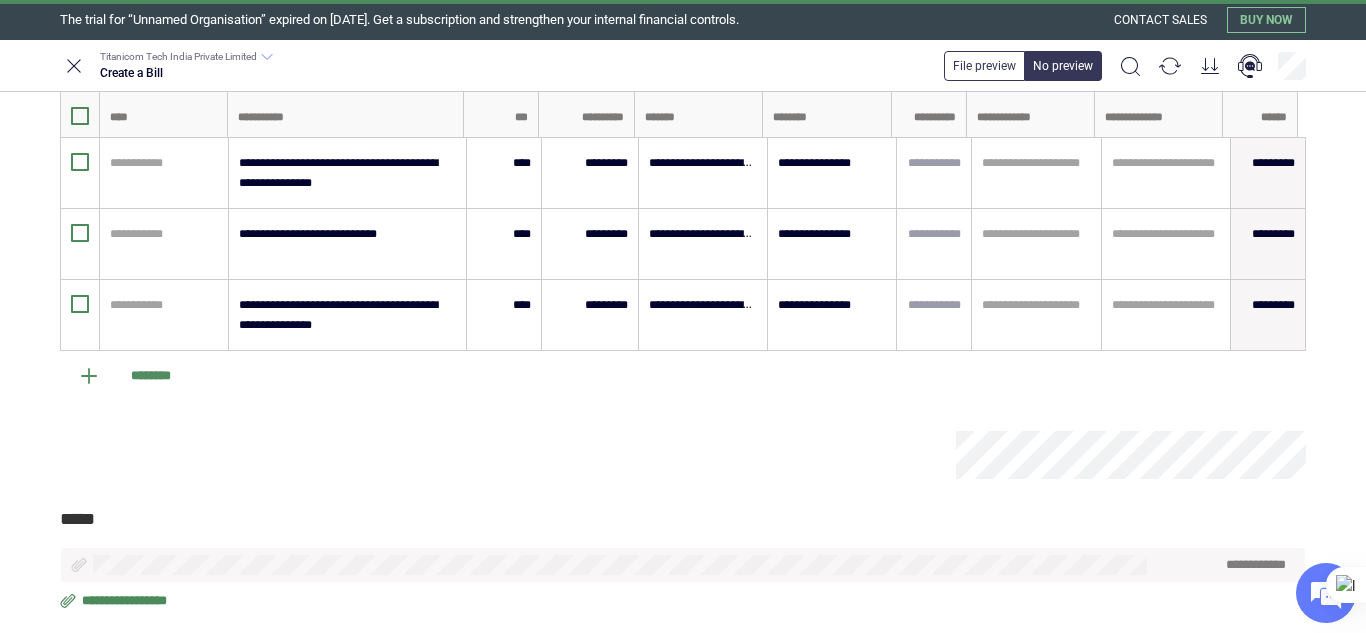 click on "**********" at bounding box center [683, 565] 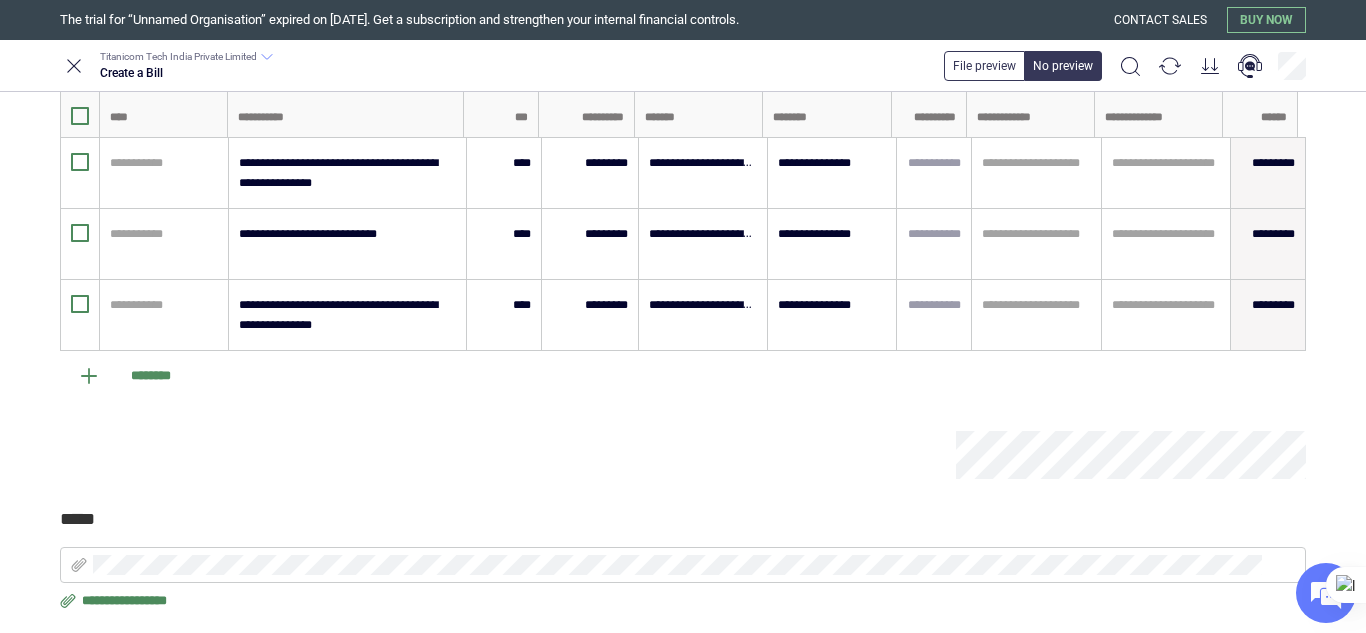 click at bounding box center [683, 565] 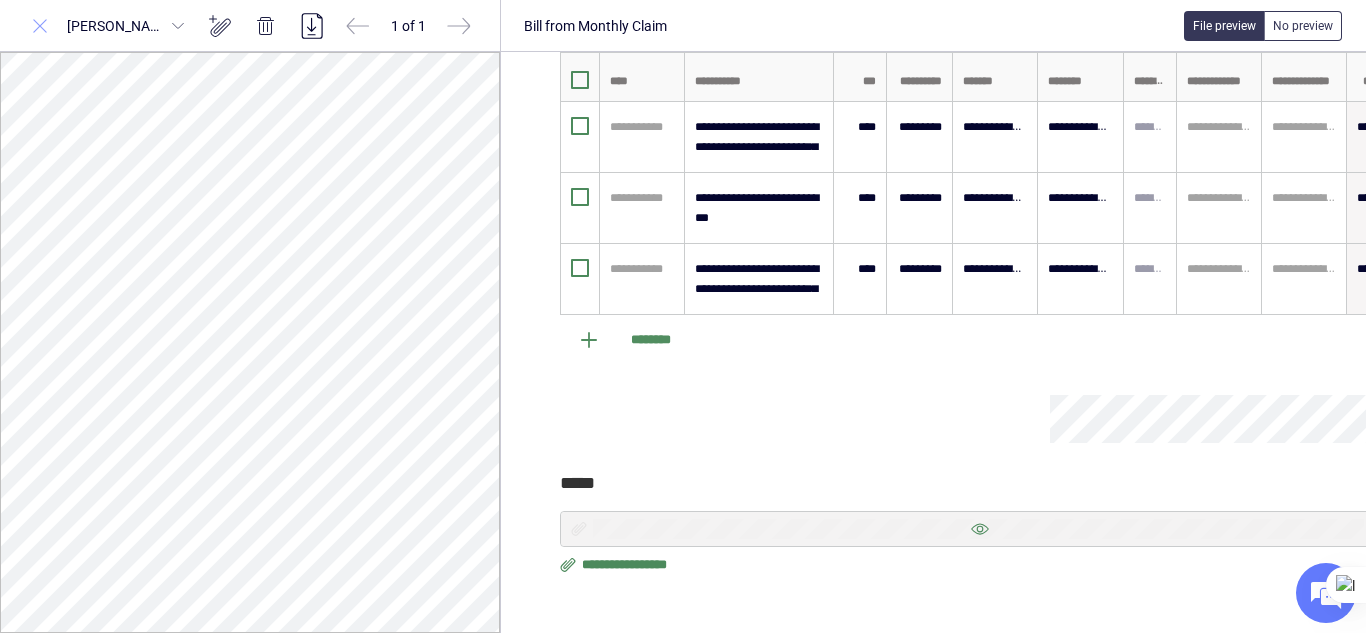 click 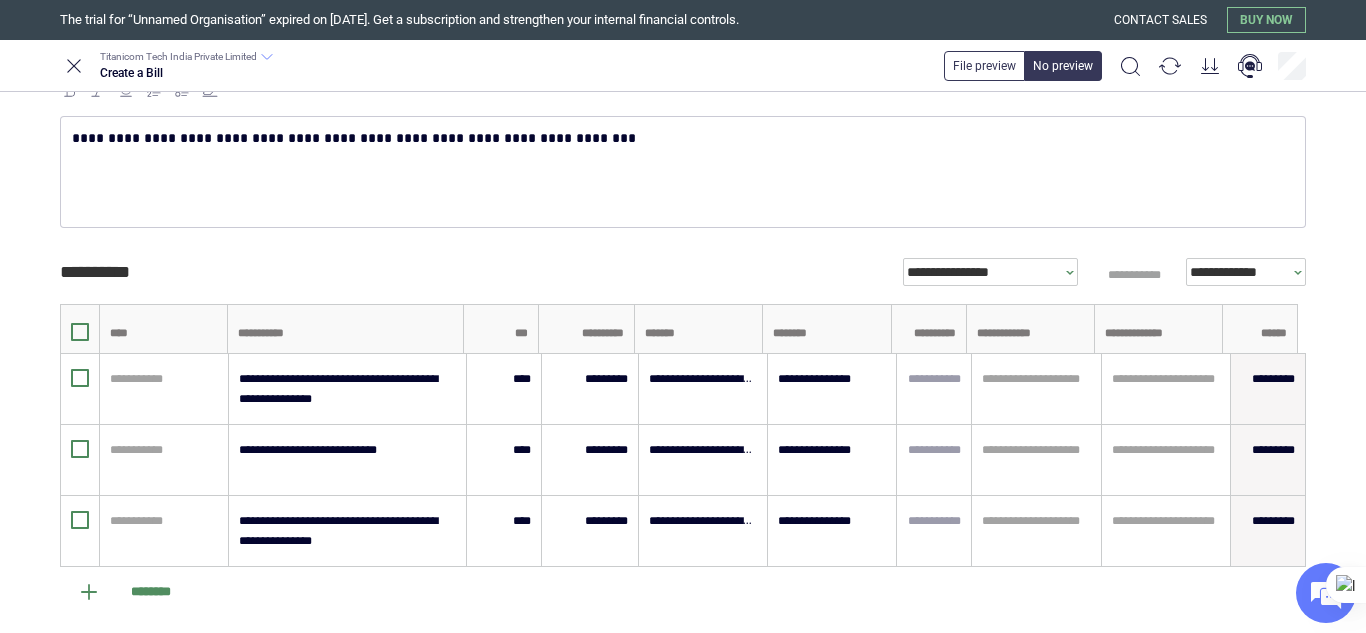 scroll, scrollTop: 0, scrollLeft: 0, axis: both 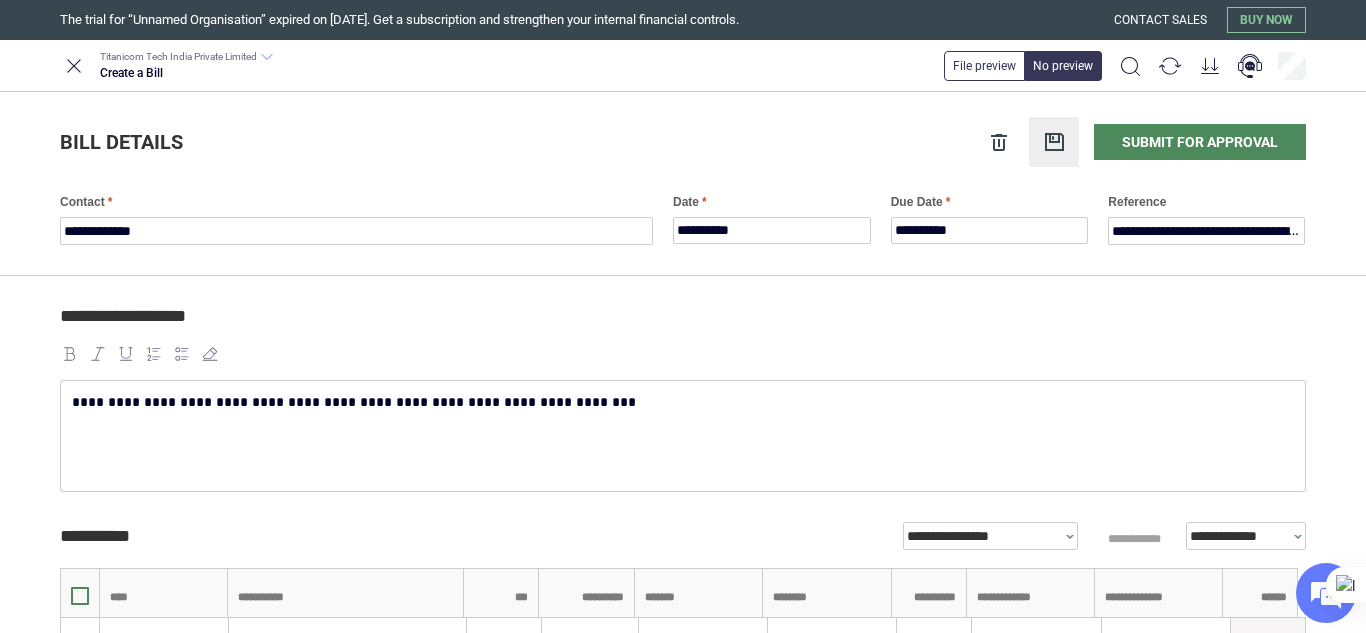 click at bounding box center (1054, 142) 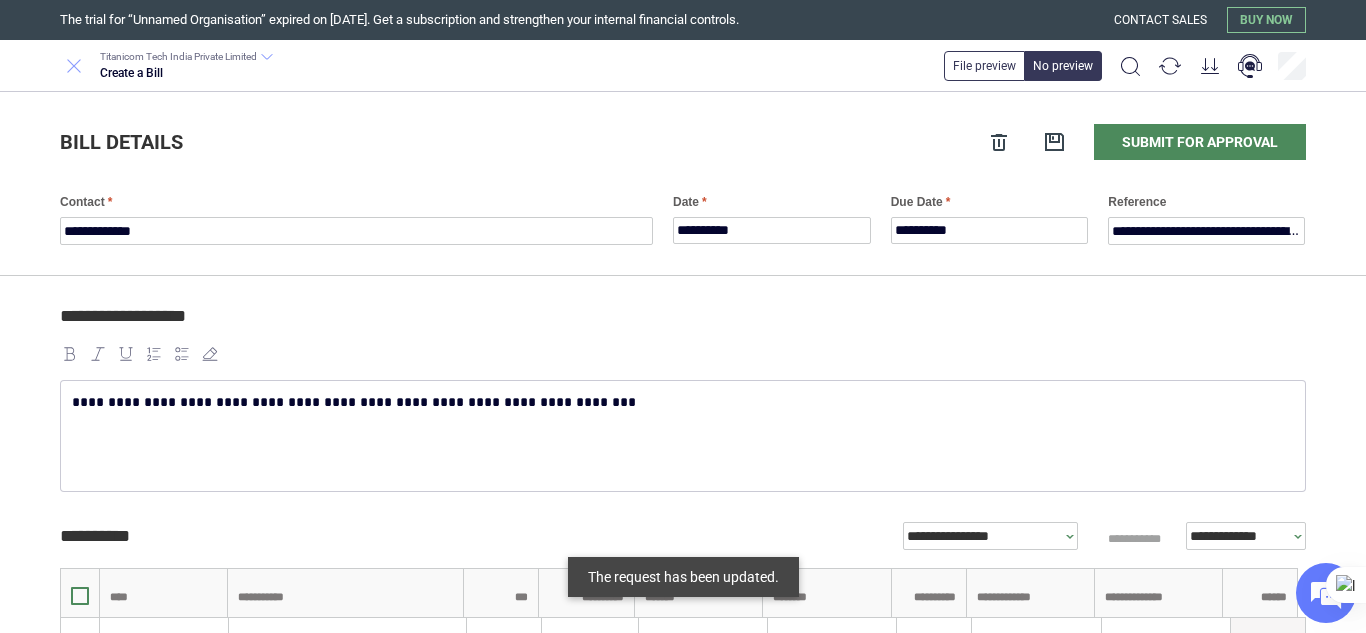 click 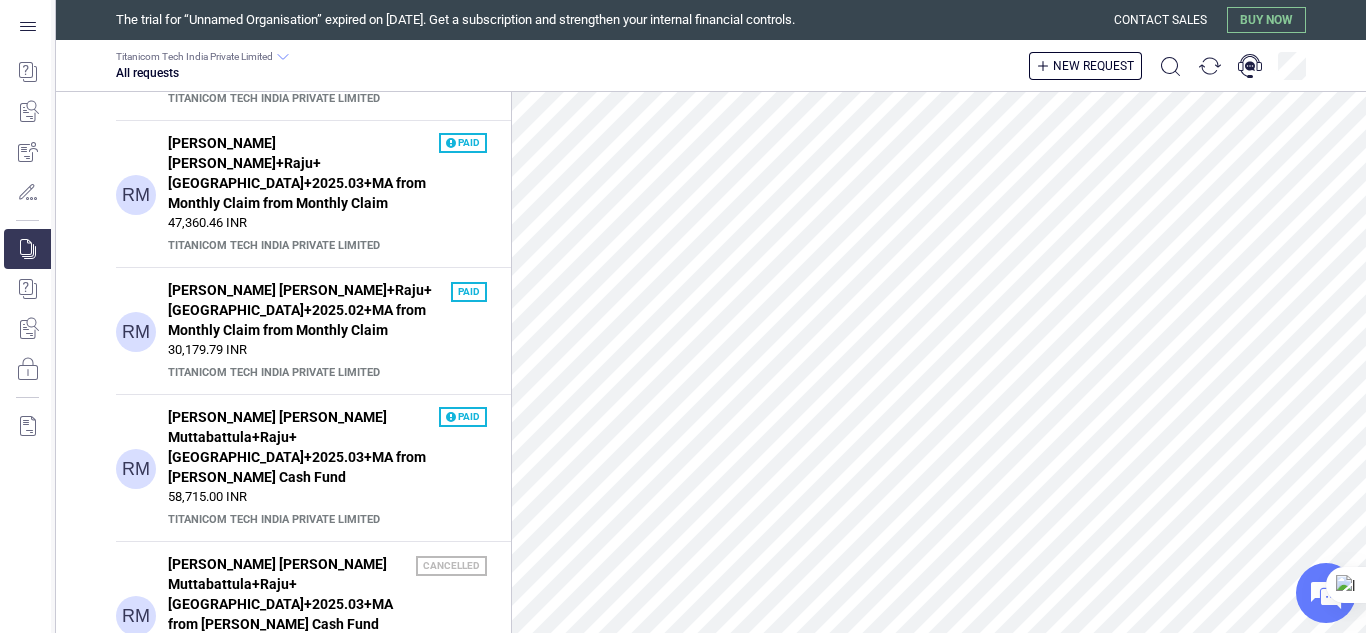 scroll, scrollTop: 1150, scrollLeft: 0, axis: vertical 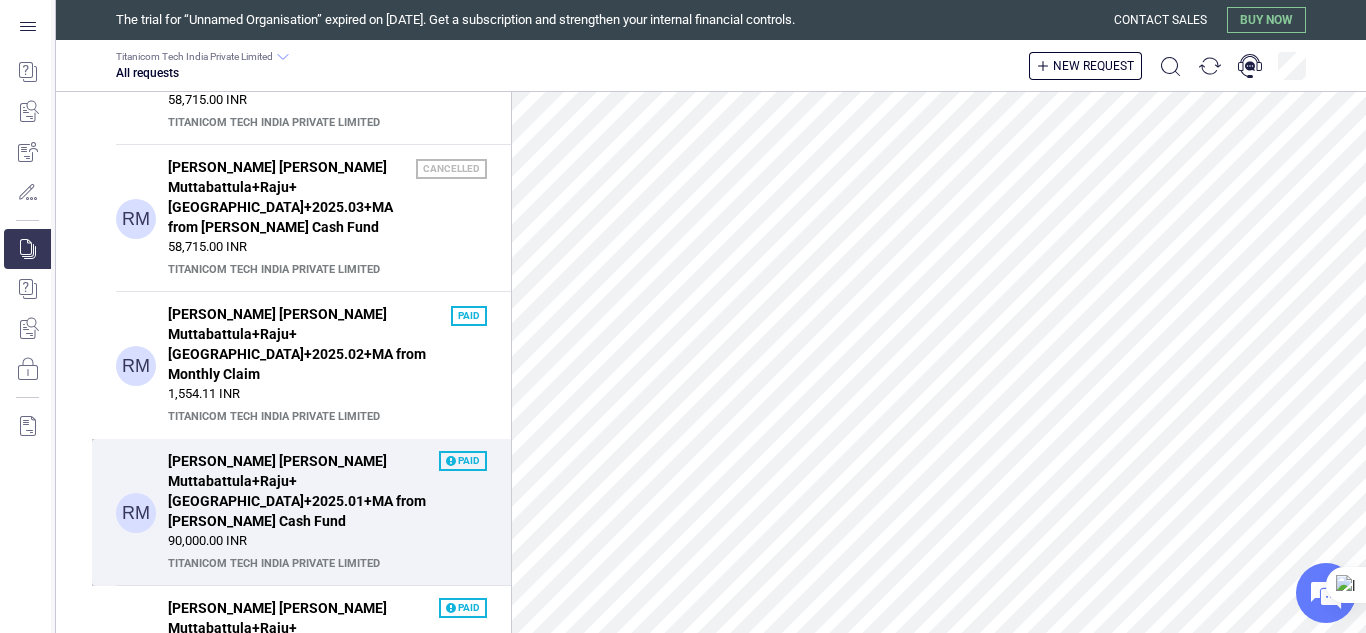 click on "Bill Raju Dharmarao Reddy Muttabattula+Raju+India+2025.01+MA from Petty Cash Fund" at bounding box center (297, 491) 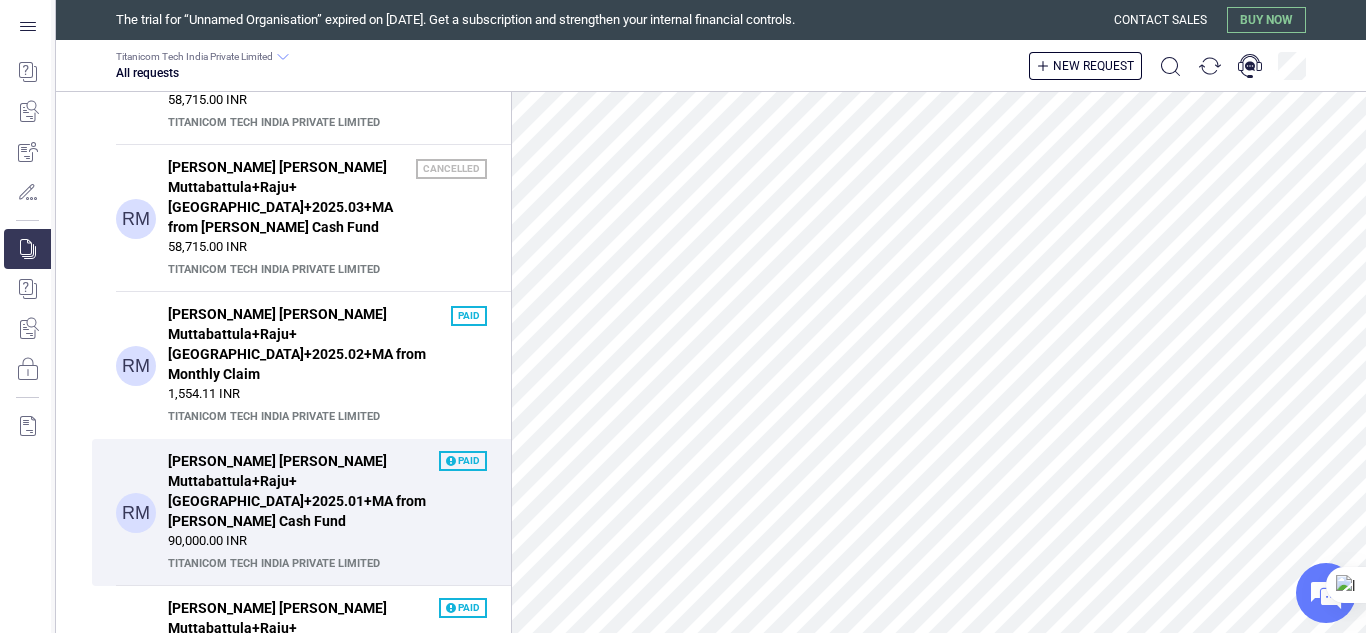 scroll, scrollTop: 724, scrollLeft: 0, axis: vertical 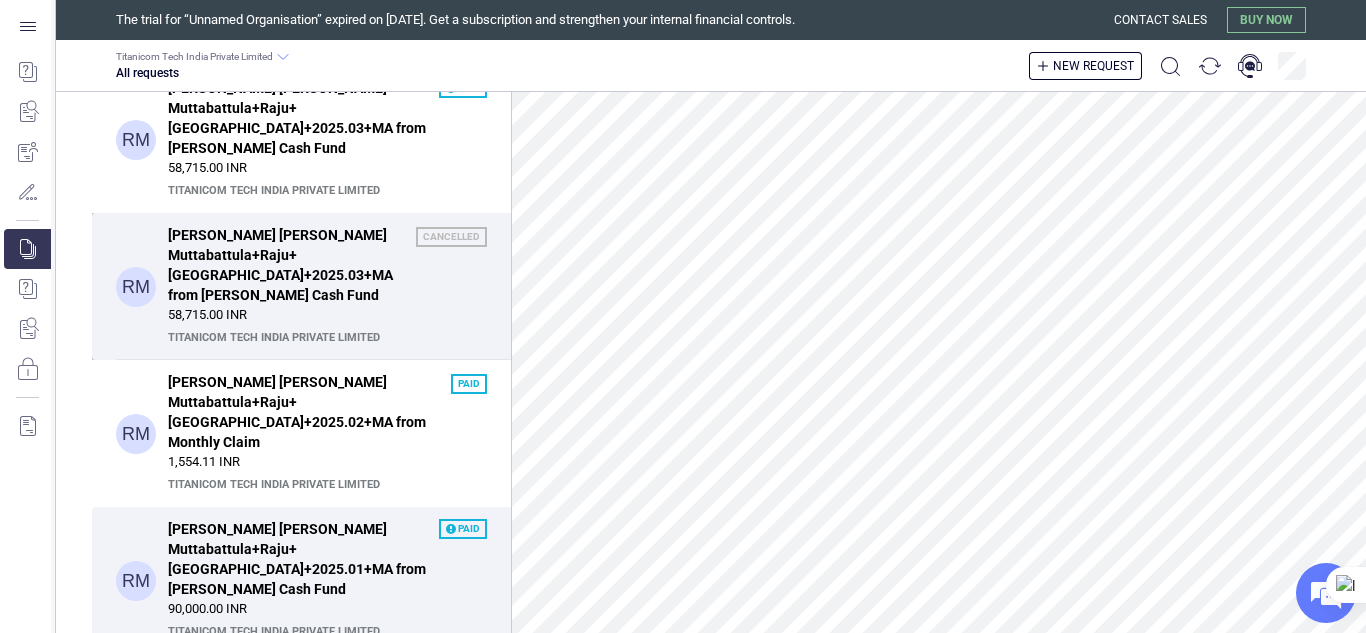 click on "Bill Raju Dharmarao Reddy Muttabattula+Raju+India+2025.03+MA from Petty Cash Fund" at bounding box center [286, 265] 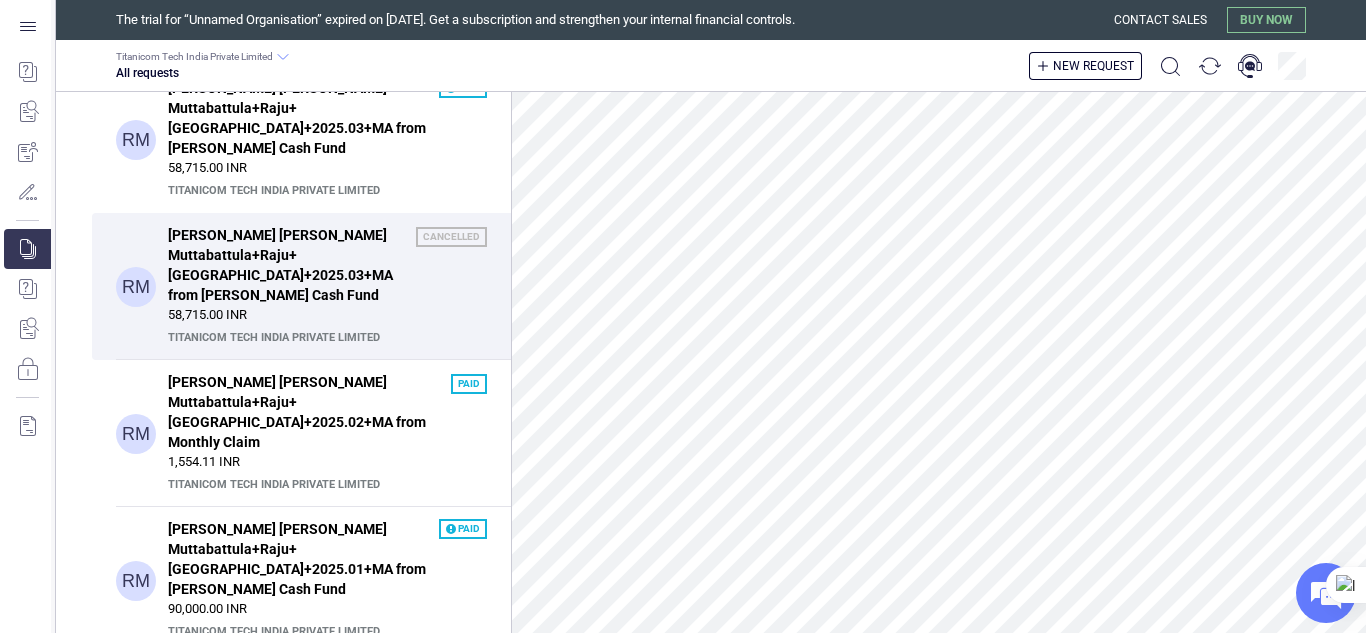 scroll, scrollTop: 304, scrollLeft: 0, axis: vertical 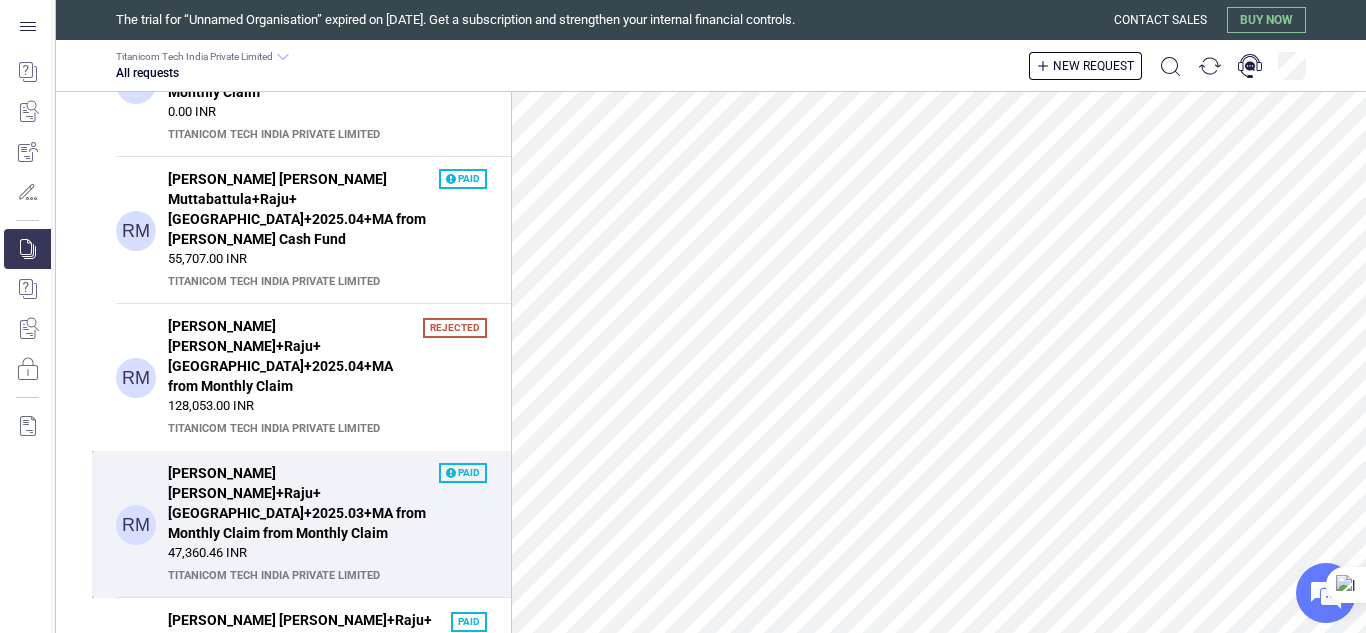 click on "Bill Bill Raju Dharmarao Reddy Muttabattula+Raju+India+2025.04+MA from Petty Cash Fund Paid 55,707.00 INR Titanicom Tech India Private Limited" at bounding box center [327, 230] 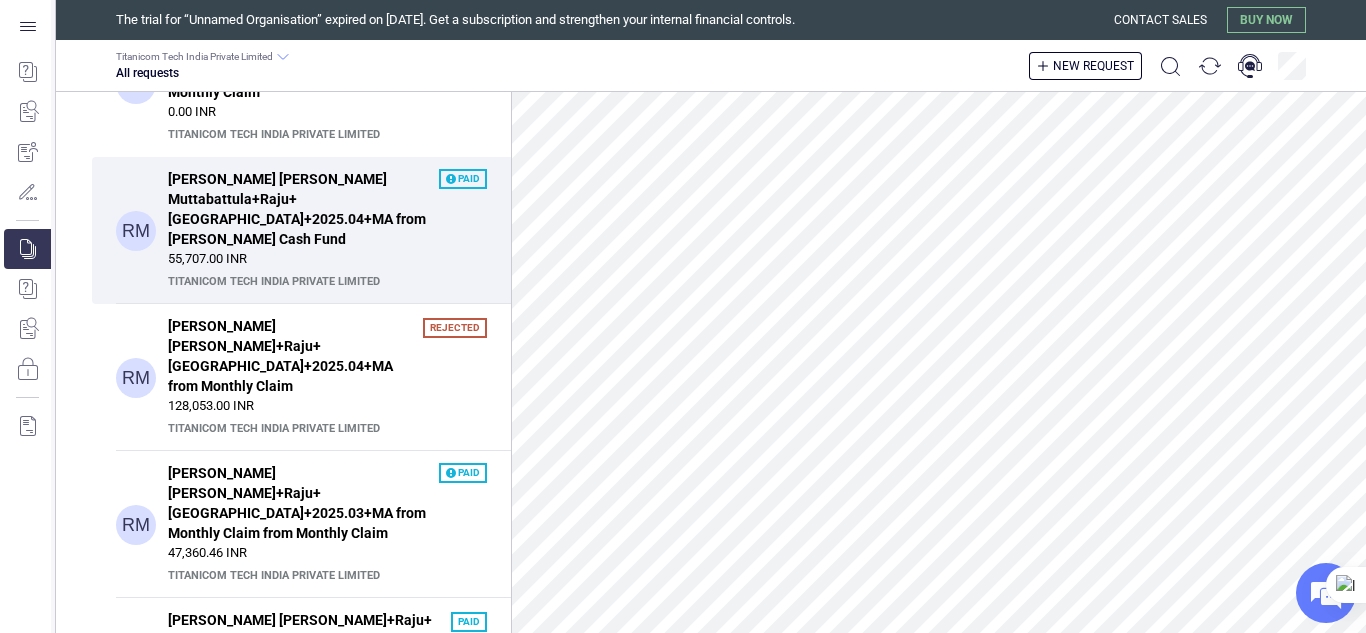scroll, scrollTop: 754, scrollLeft: 0, axis: vertical 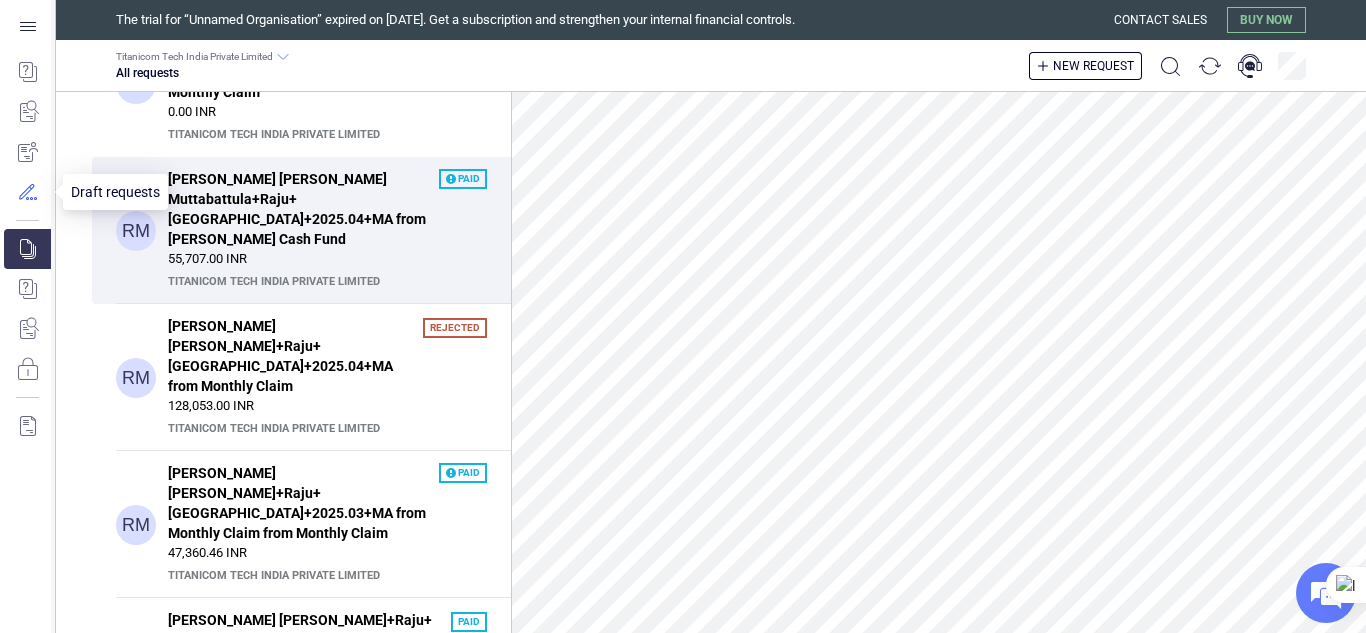 click at bounding box center [27, 192] 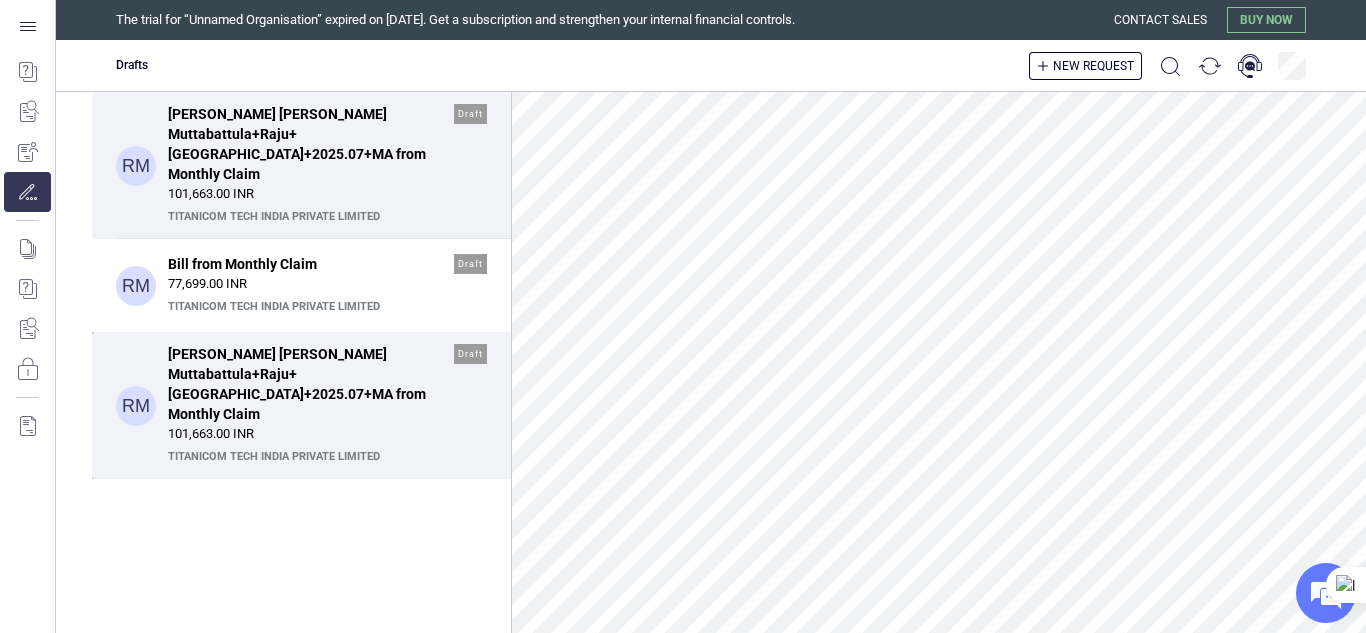 click on "101,663.00 INR" at bounding box center [327, 434] 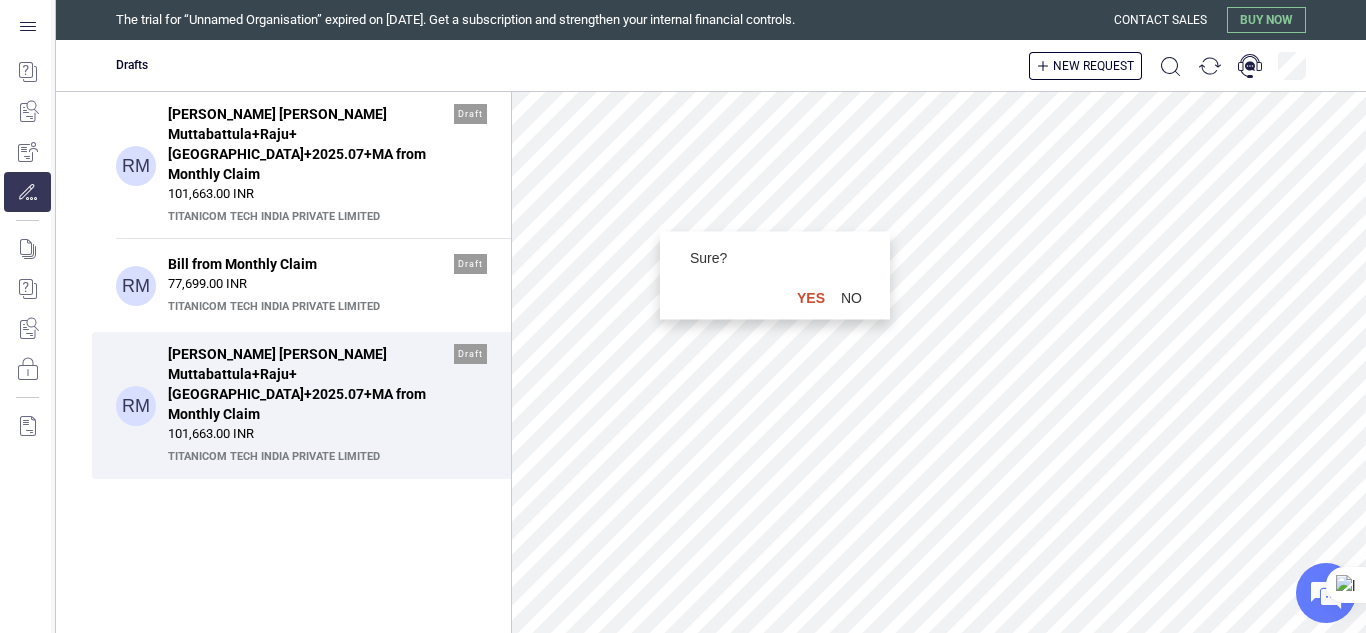 click on "yes" at bounding box center [811, 298] 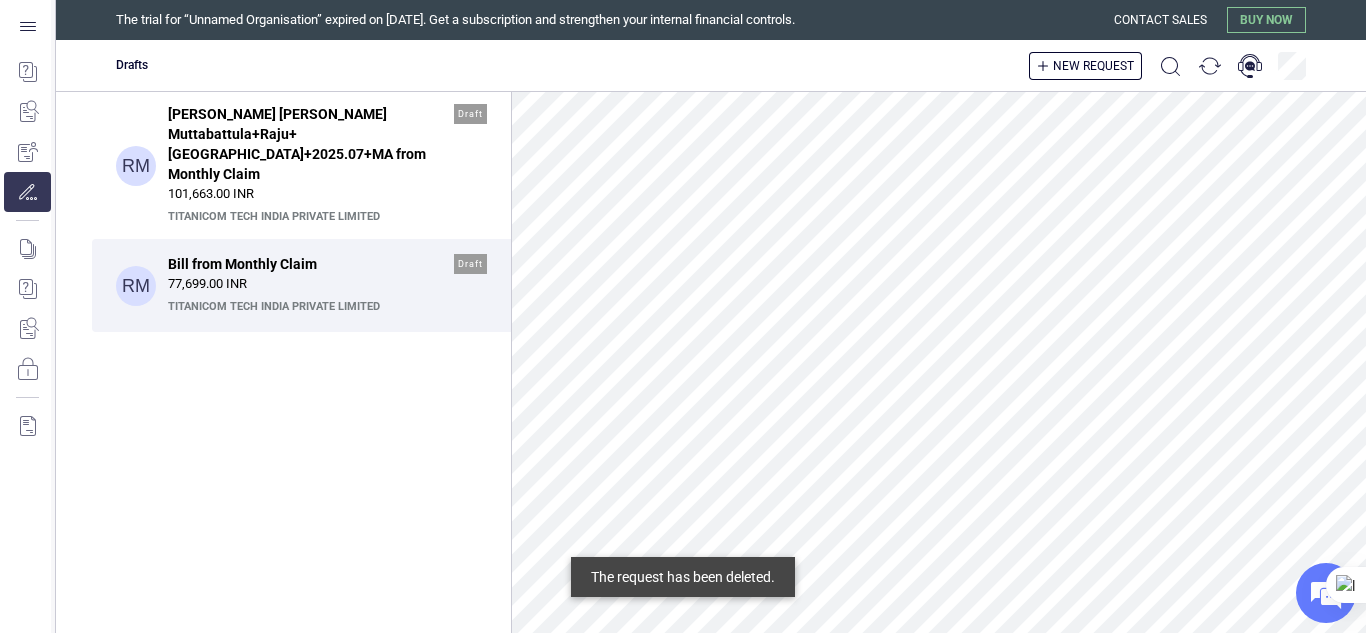 click on "77,699.00 INR" at bounding box center [327, 284] 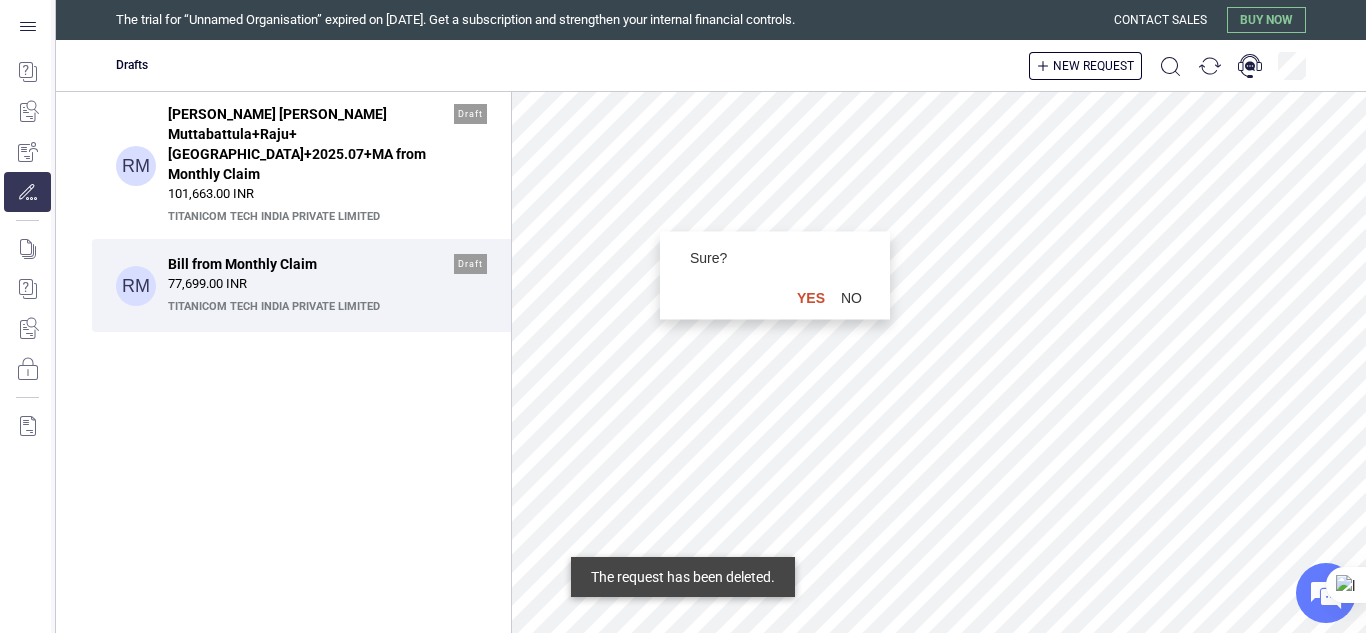 click on "yes" at bounding box center (811, 298) 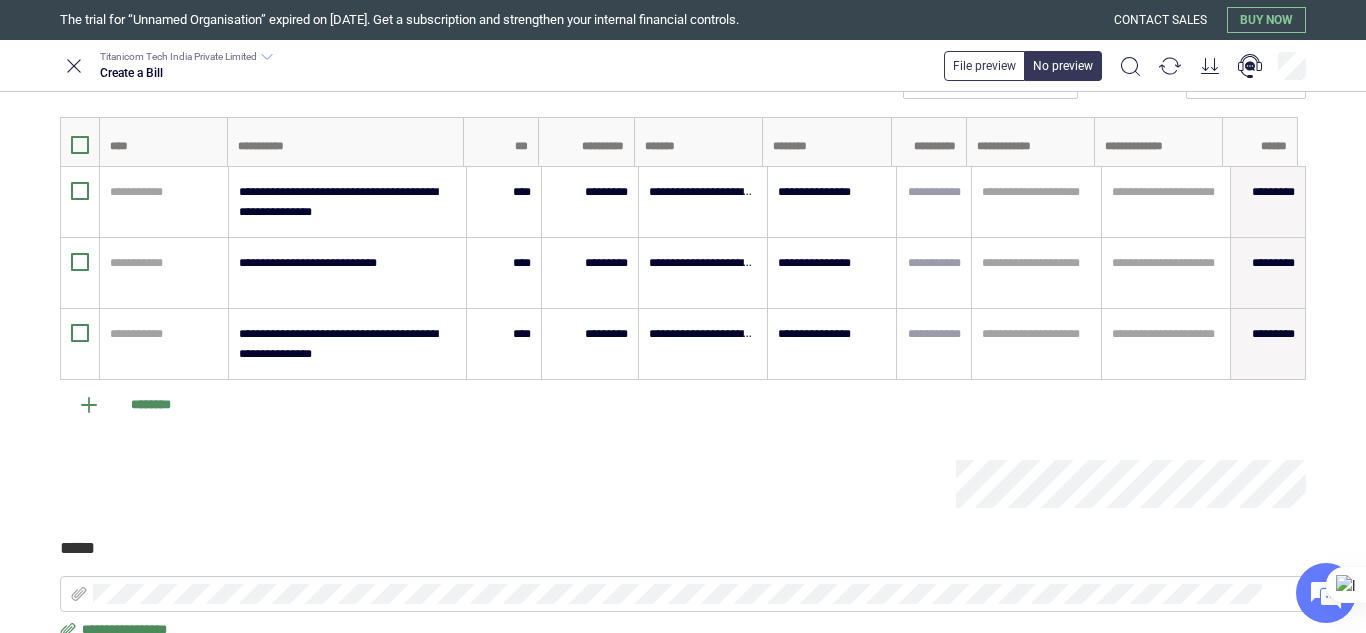 scroll, scrollTop: 516, scrollLeft: 0, axis: vertical 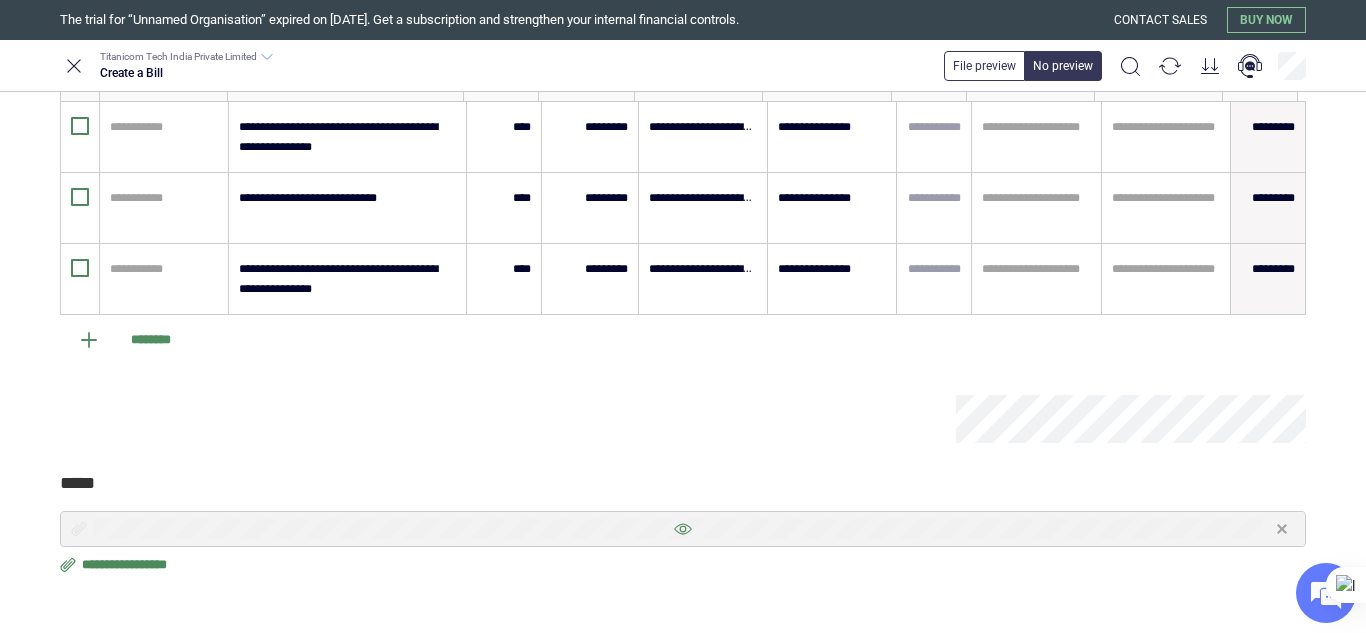 click at bounding box center [683, 529] 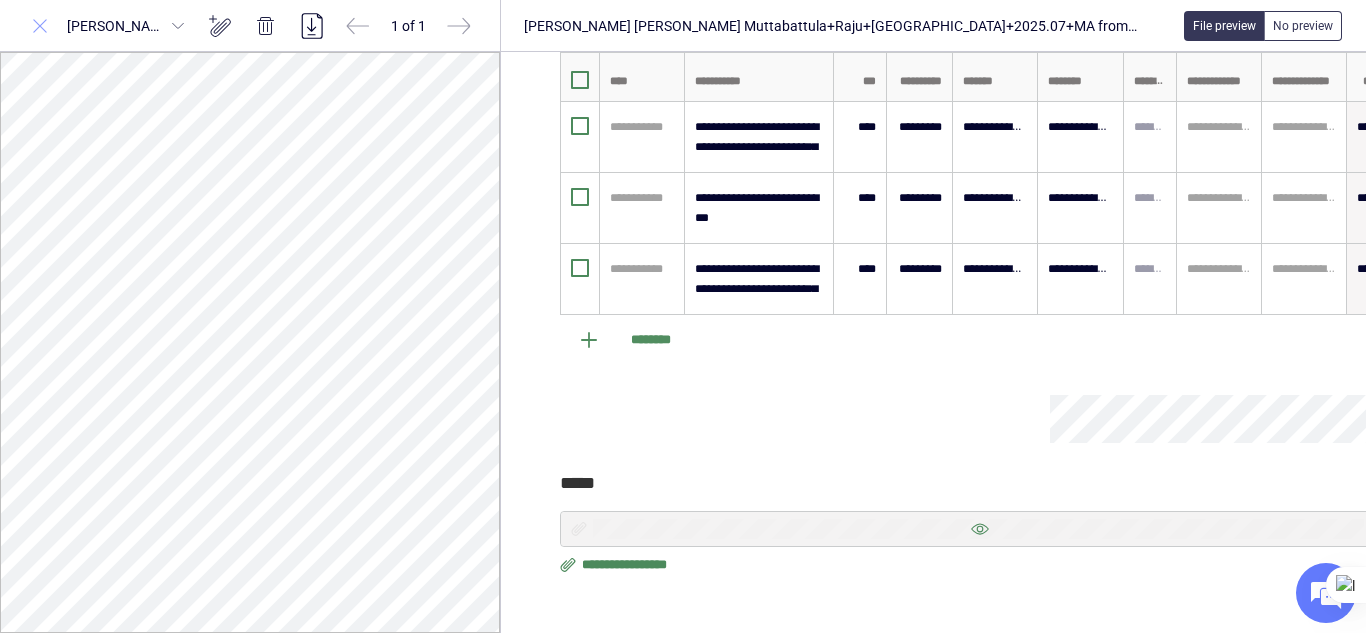 click 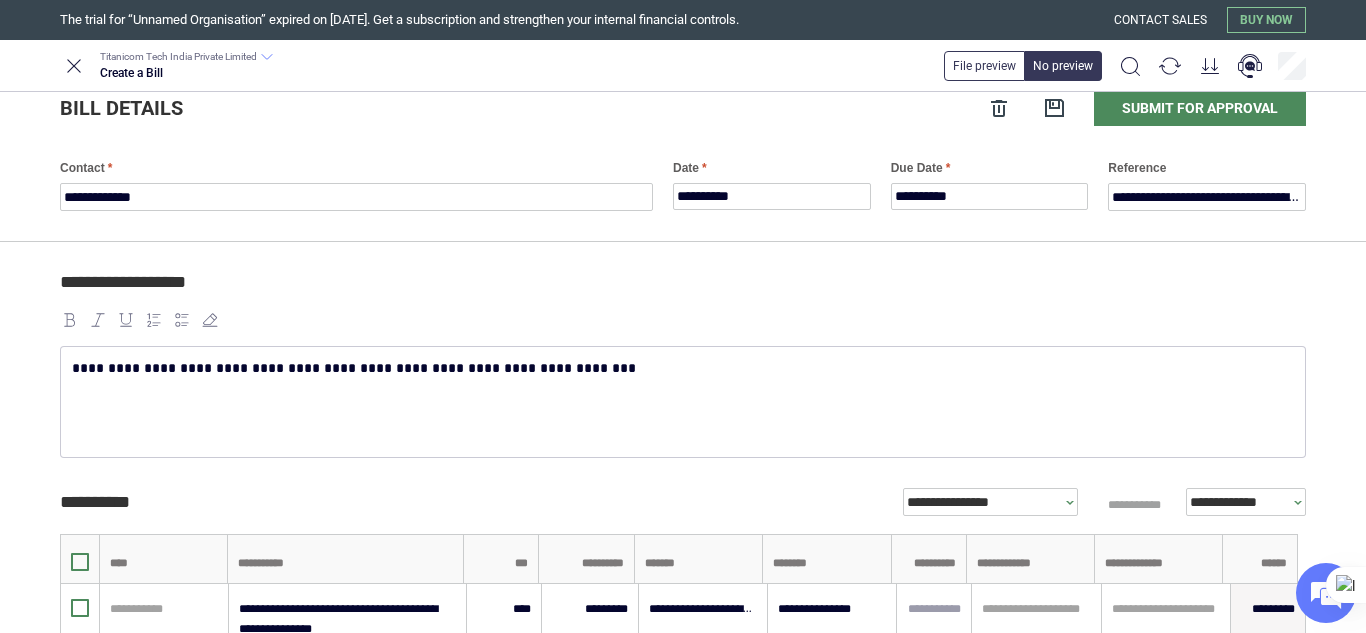 scroll, scrollTop: 0, scrollLeft: 0, axis: both 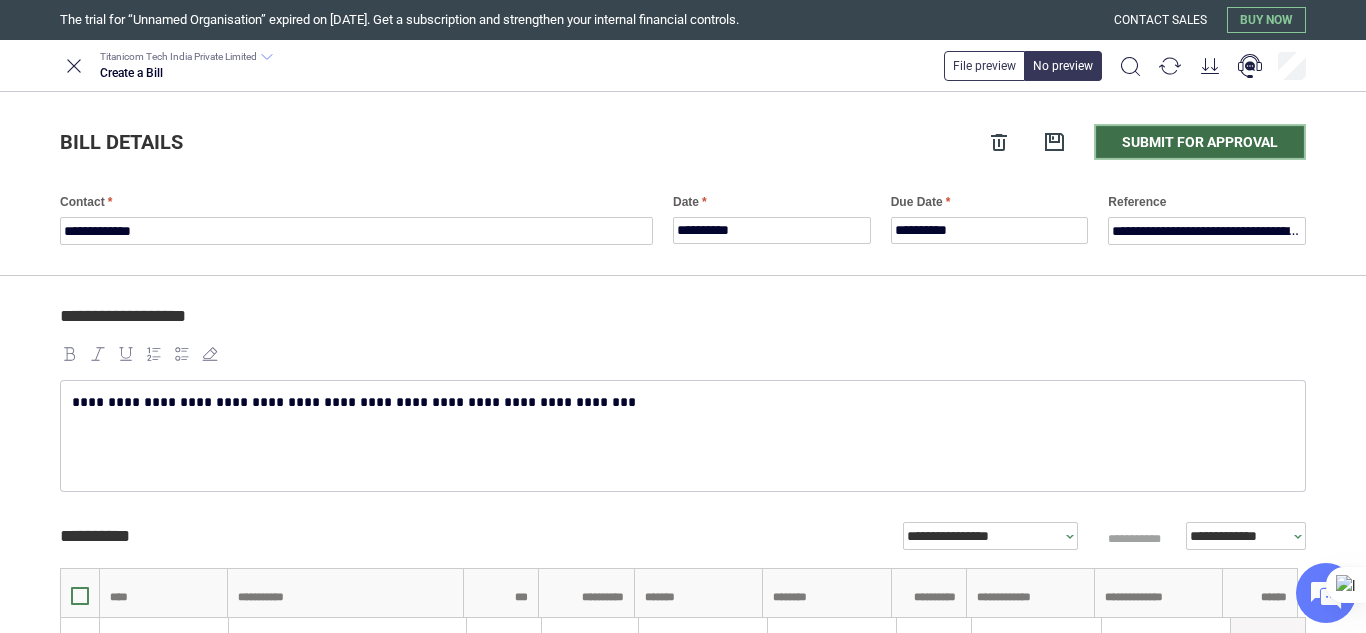 click on "Submit for approval" at bounding box center (1200, 142) 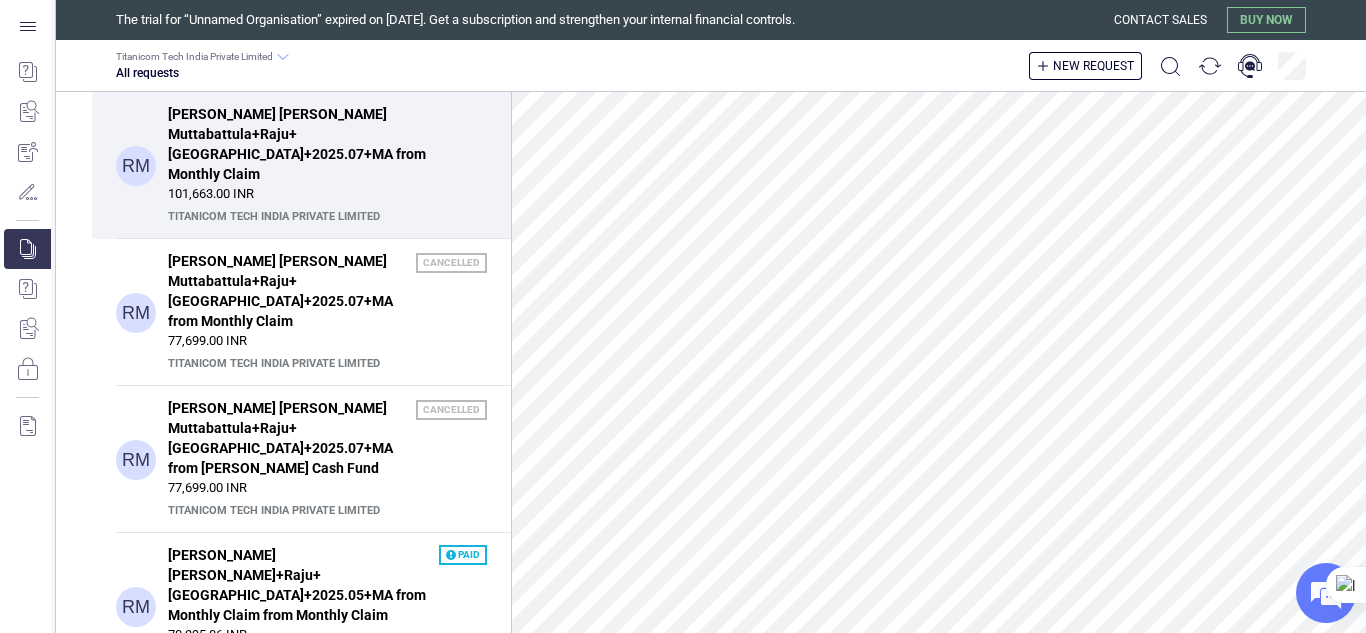 scroll, scrollTop: 0, scrollLeft: 0, axis: both 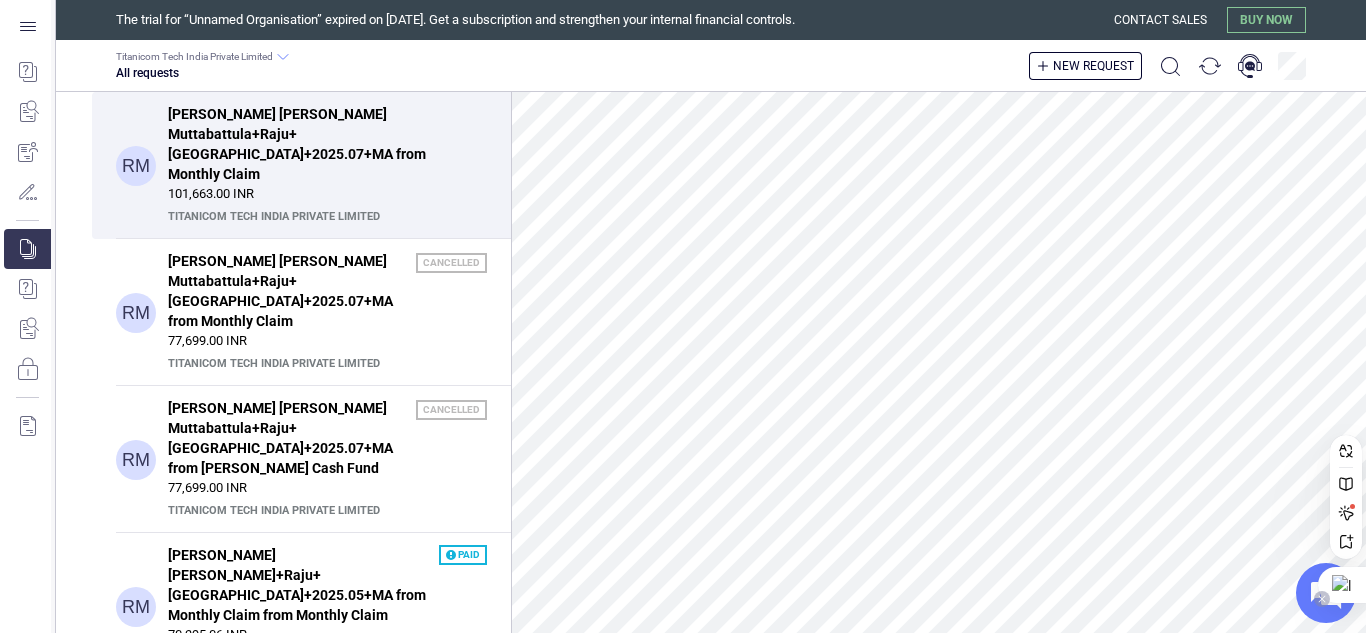 drag, startPoint x: 1350, startPoint y: 579, endPoint x: 1321, endPoint y: 600, distance: 35.805027 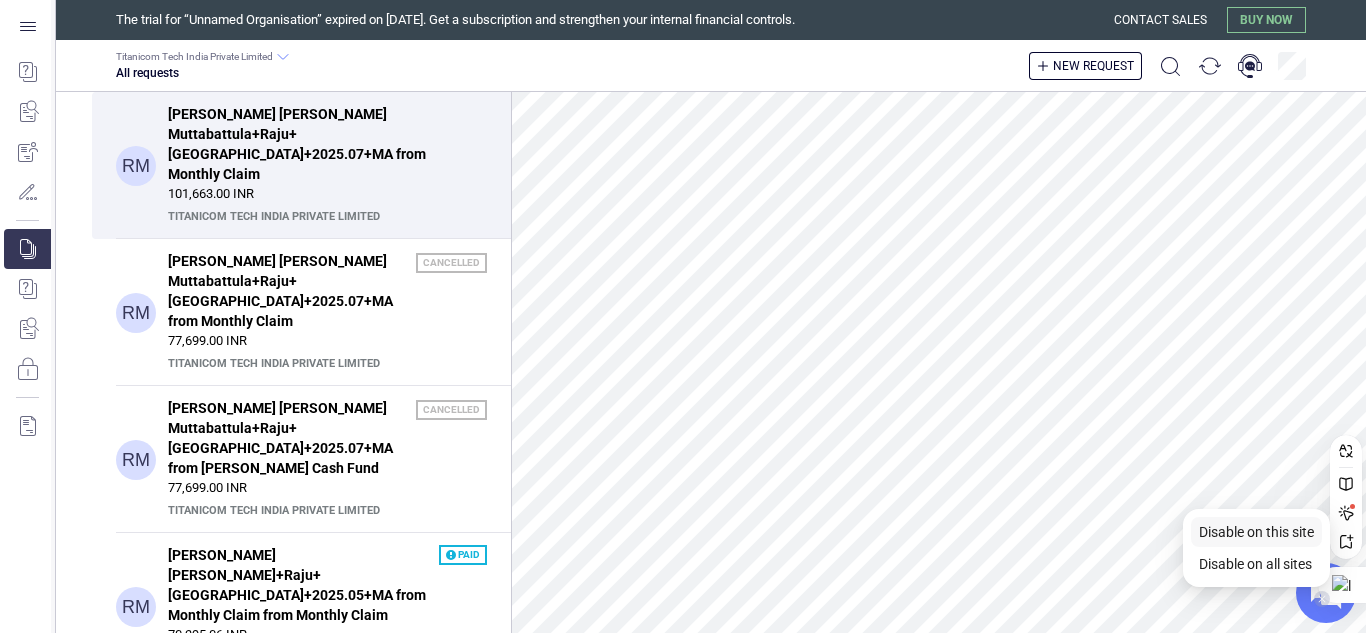 click on "Disable on this site" at bounding box center (1256, 532) 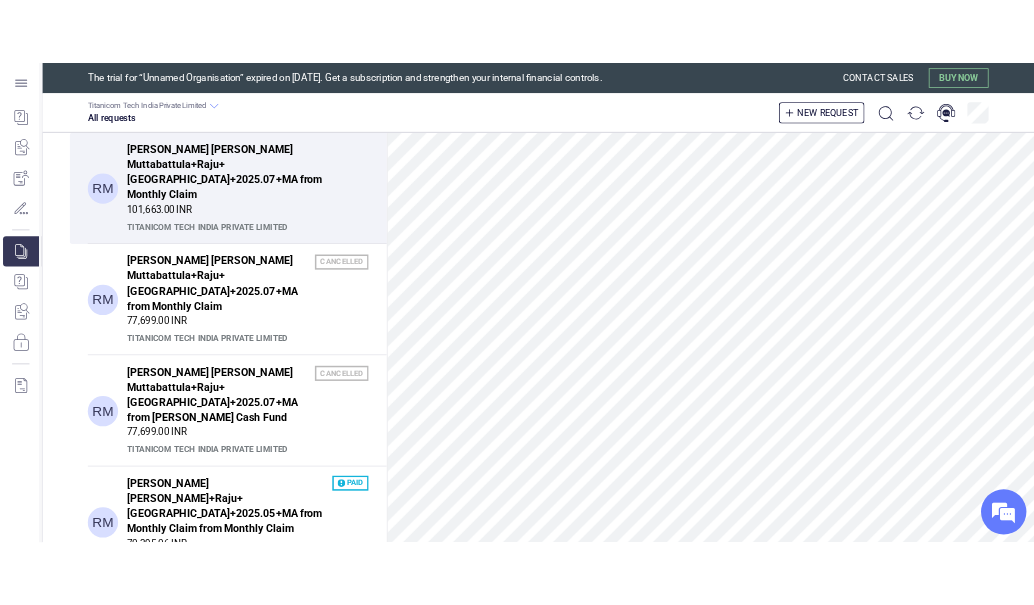 scroll, scrollTop: 872, scrollLeft: 0, axis: vertical 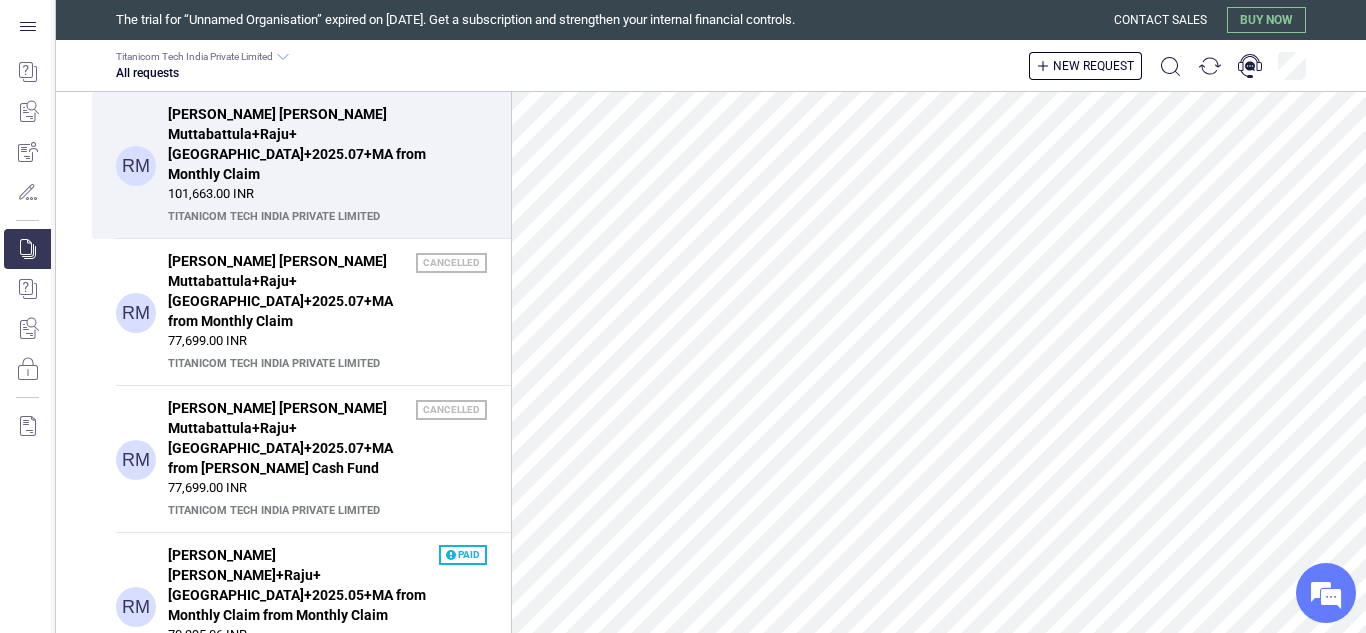drag, startPoint x: 1326, startPoint y: 594, endPoint x: 1249, endPoint y: 652, distance: 96.40021 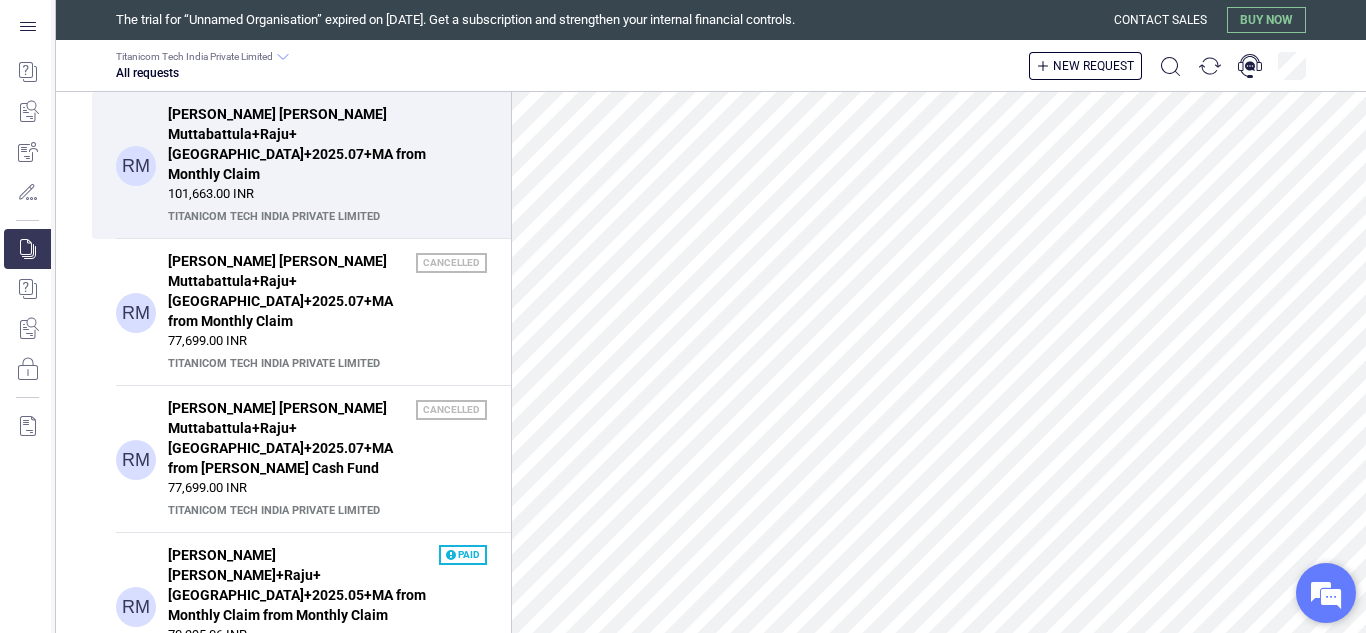 click at bounding box center [1326, 593] 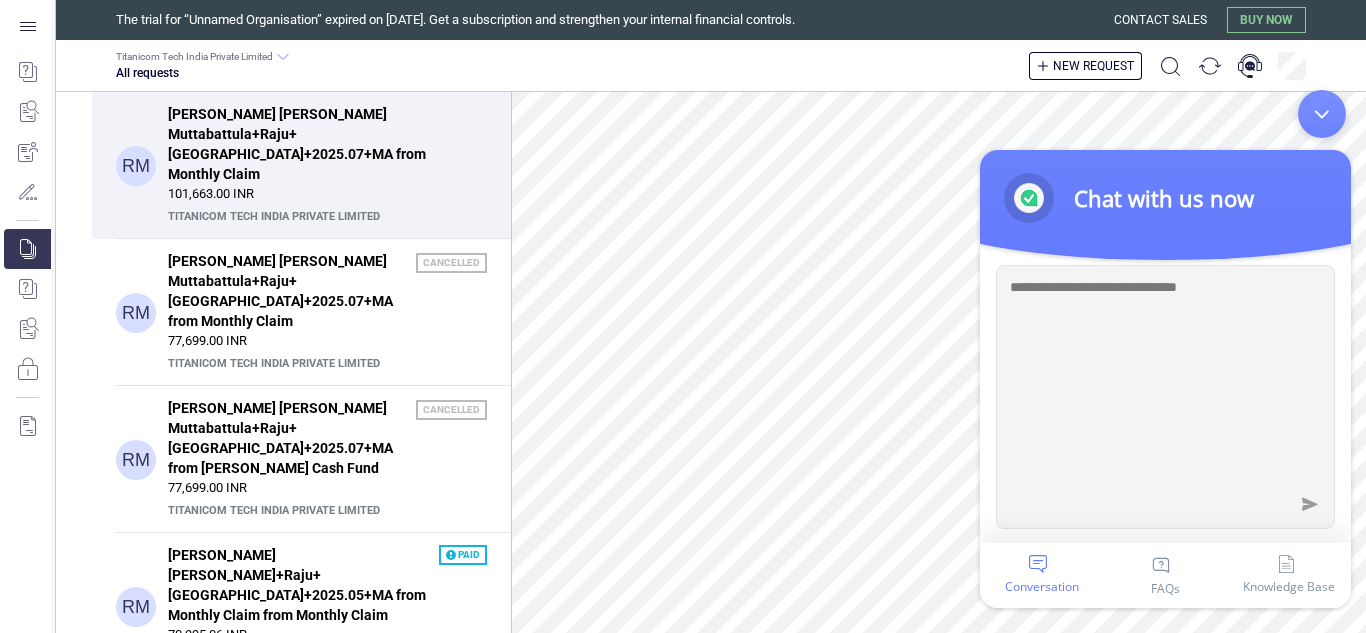 click at bounding box center (1322, 113) 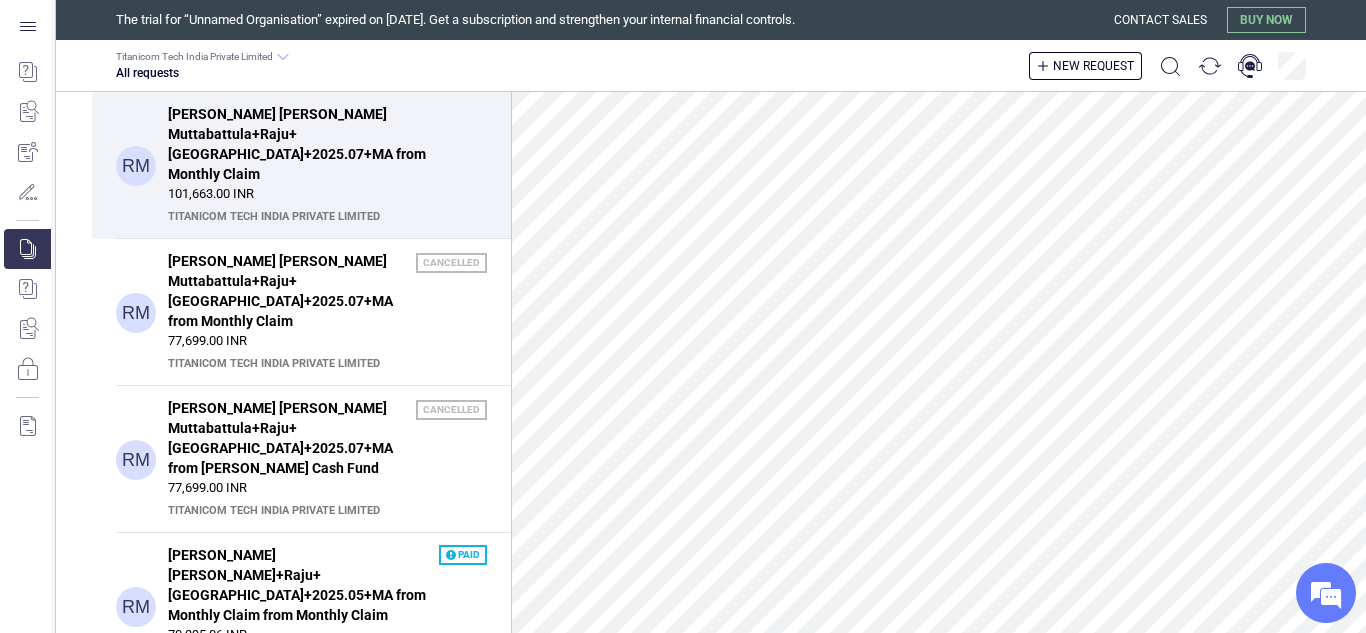 scroll, scrollTop: 10, scrollLeft: 0, axis: vertical 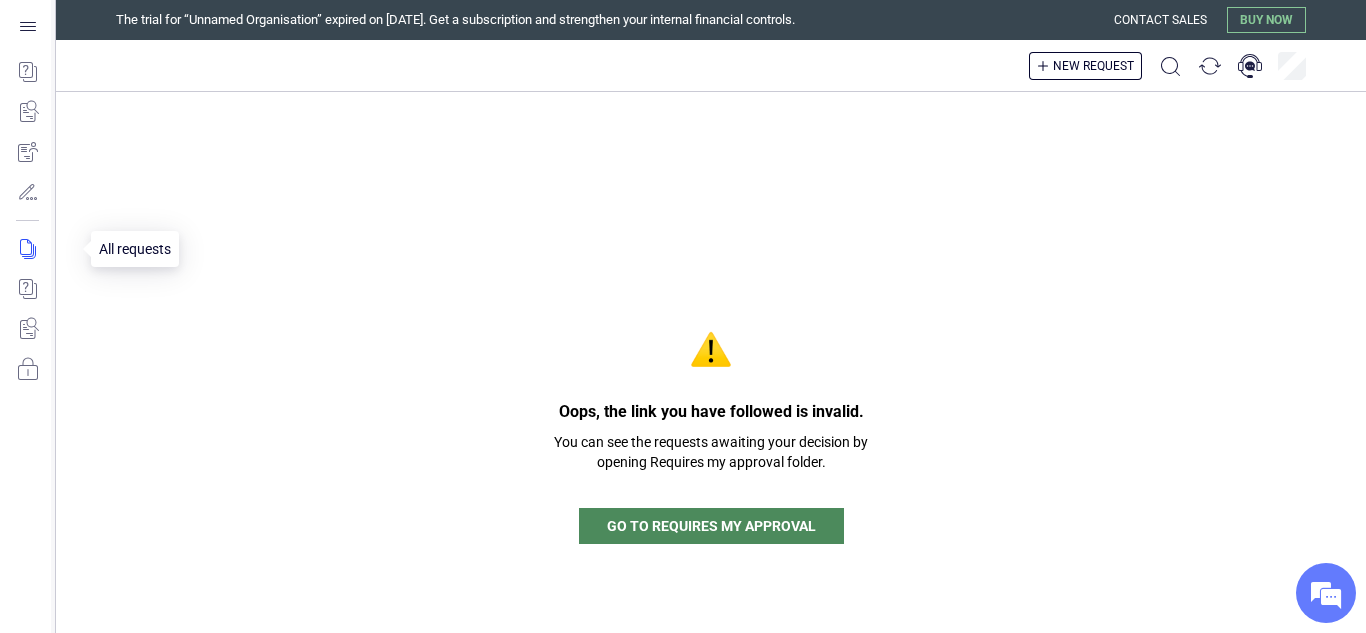 click at bounding box center [41, 249] 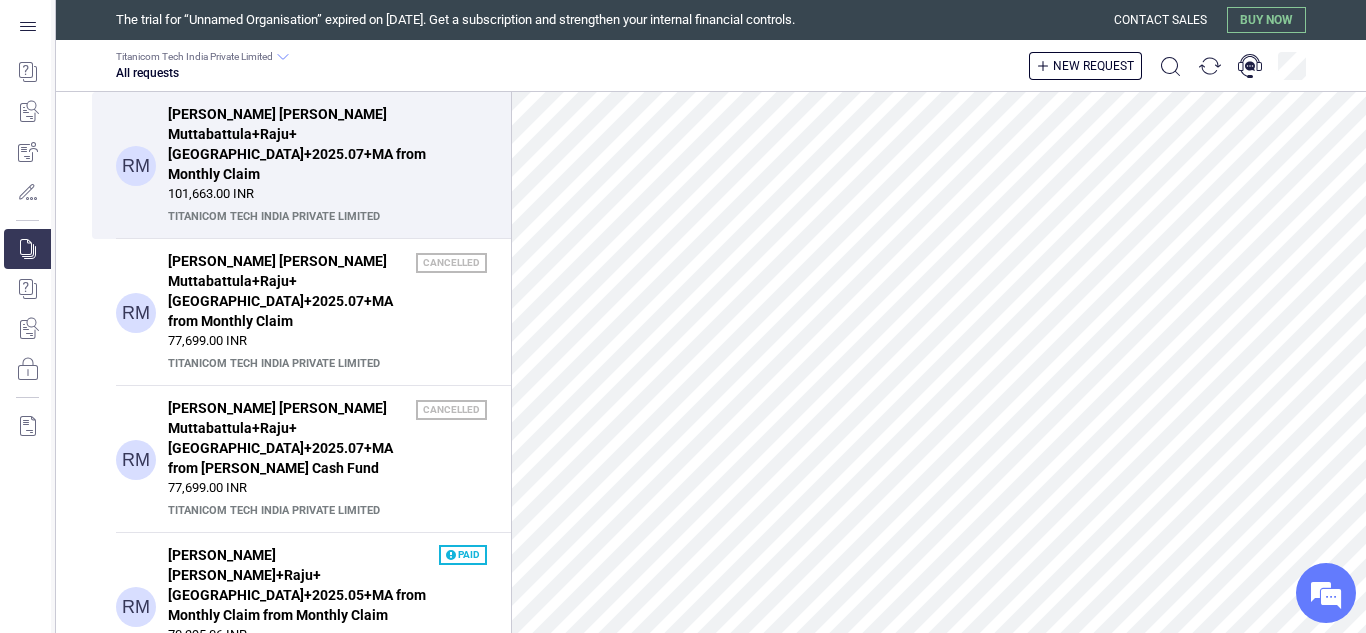 click on "Titanicom Tech India Private Limited" at bounding box center (325, 217) 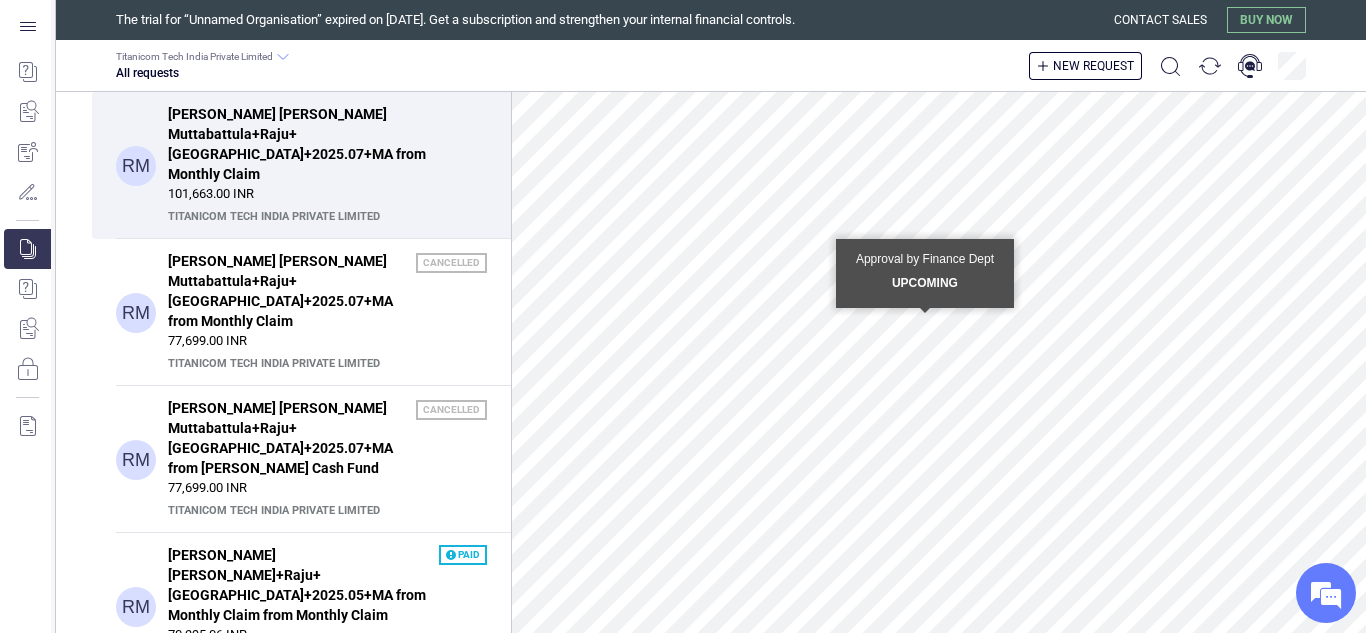scroll, scrollTop: 872, scrollLeft: 0, axis: vertical 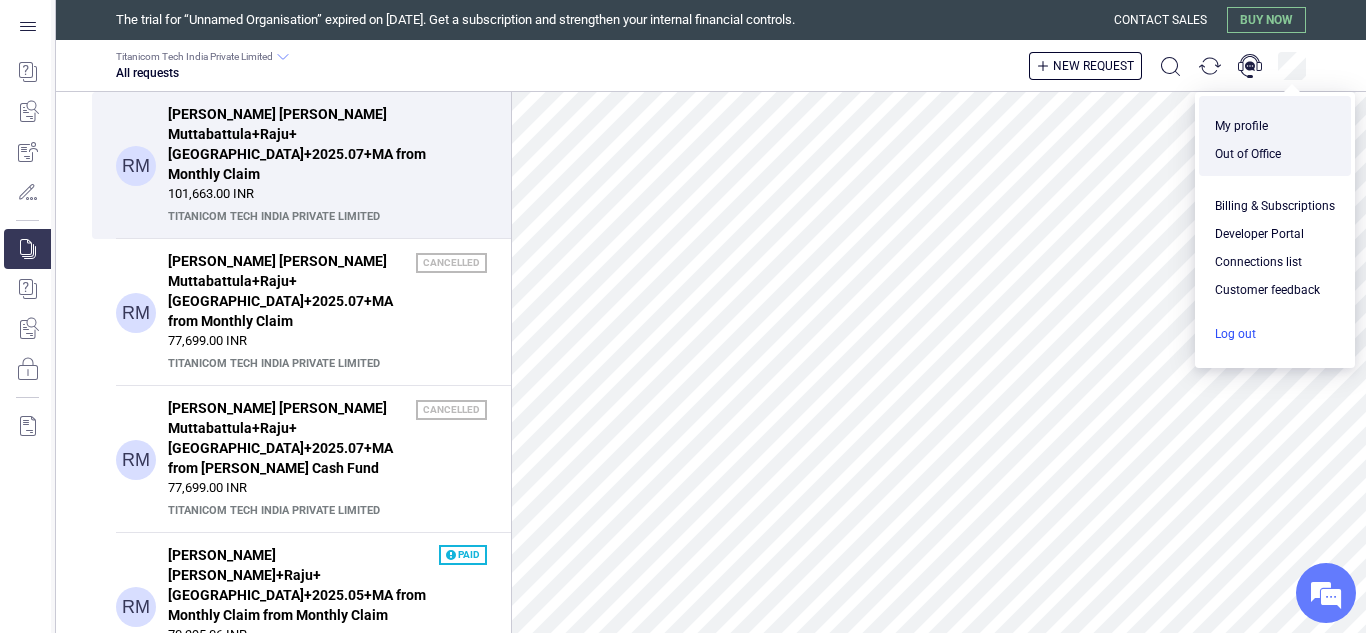 click at bounding box center [1275, 334] 